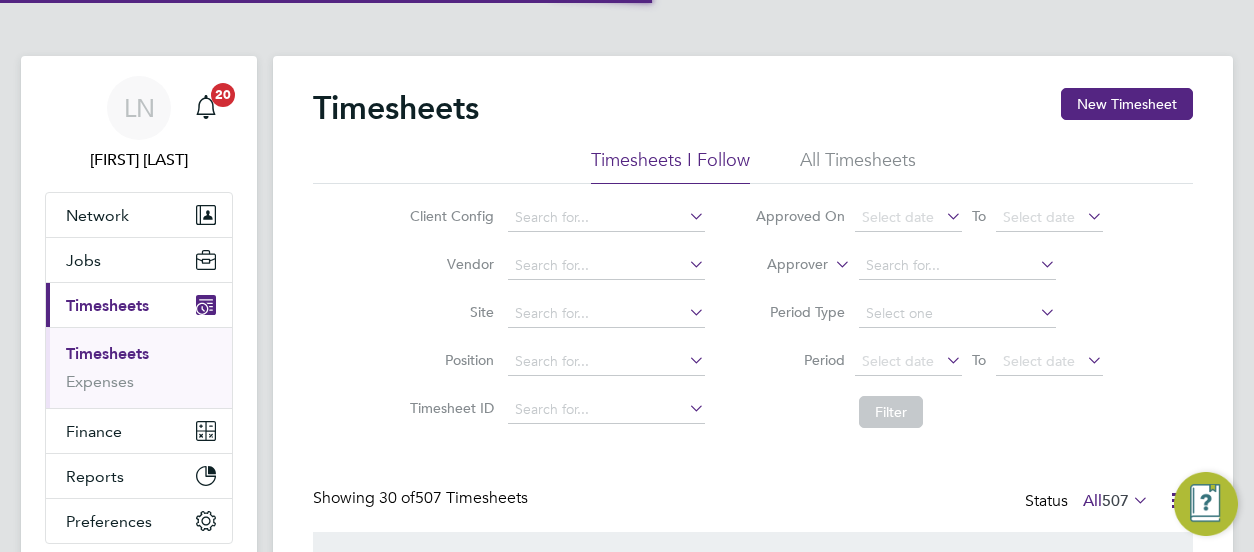 scroll, scrollTop: 0, scrollLeft: 0, axis: both 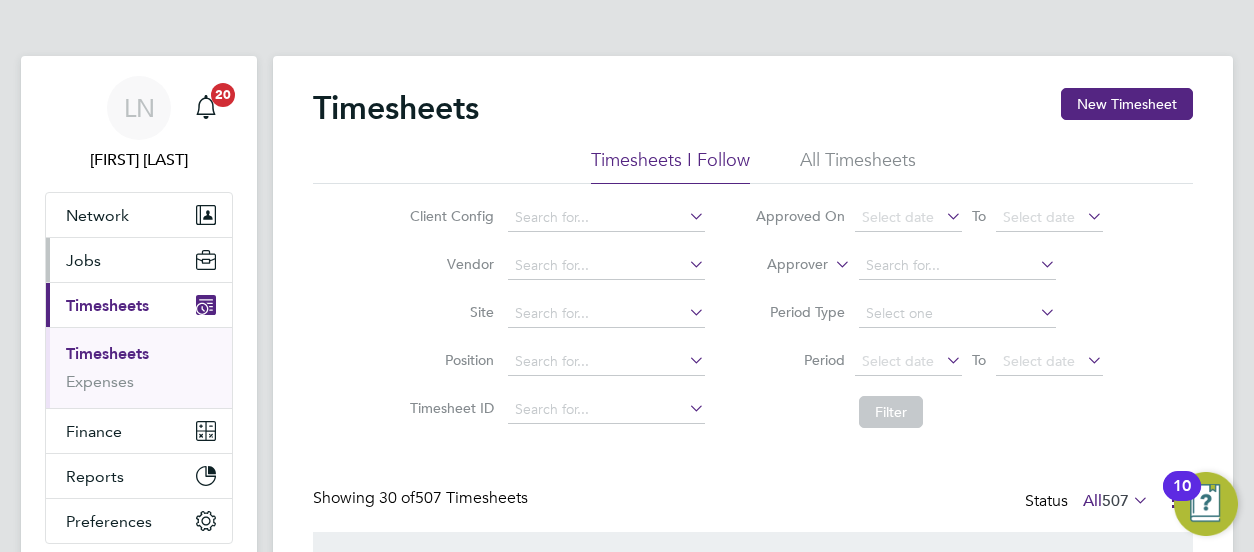 click on "Jobs" at bounding box center [83, 260] 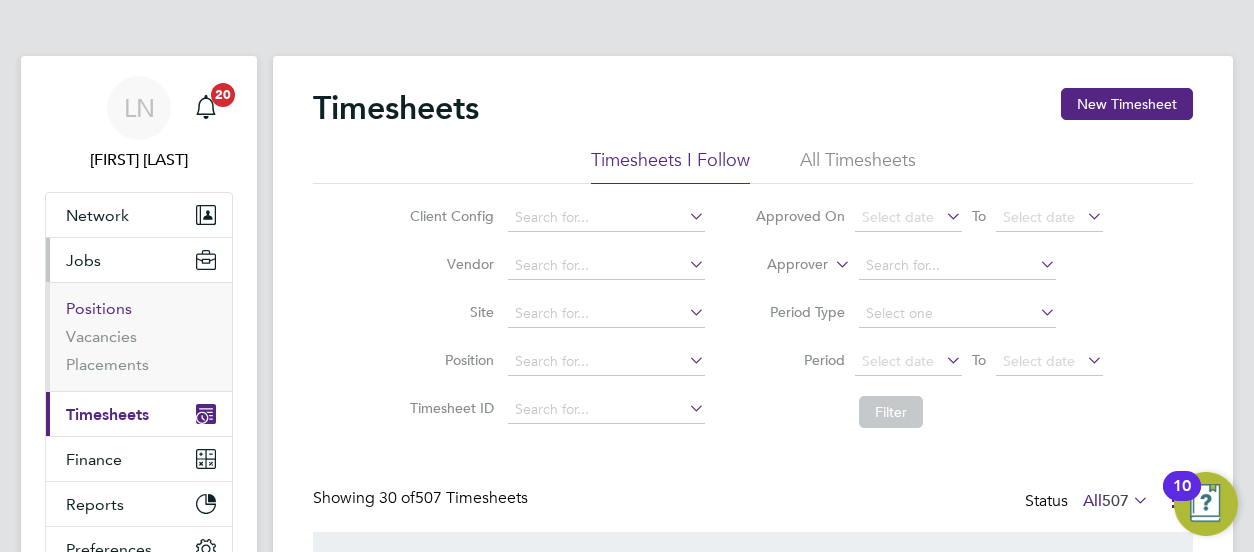 click on "Positions" at bounding box center [99, 308] 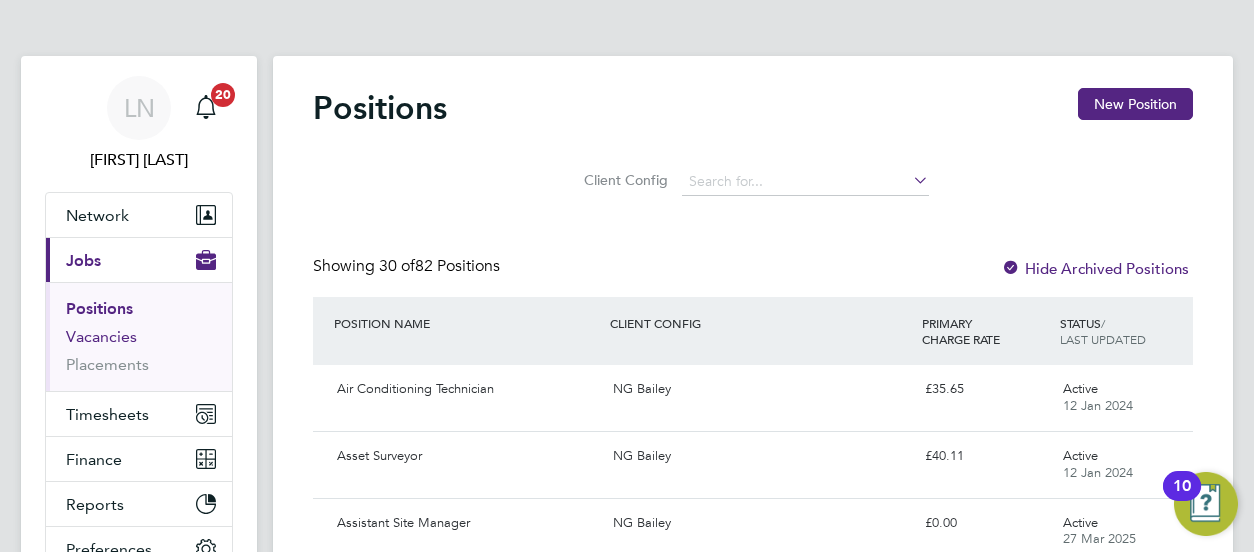 click on "Vacancies" at bounding box center [101, 336] 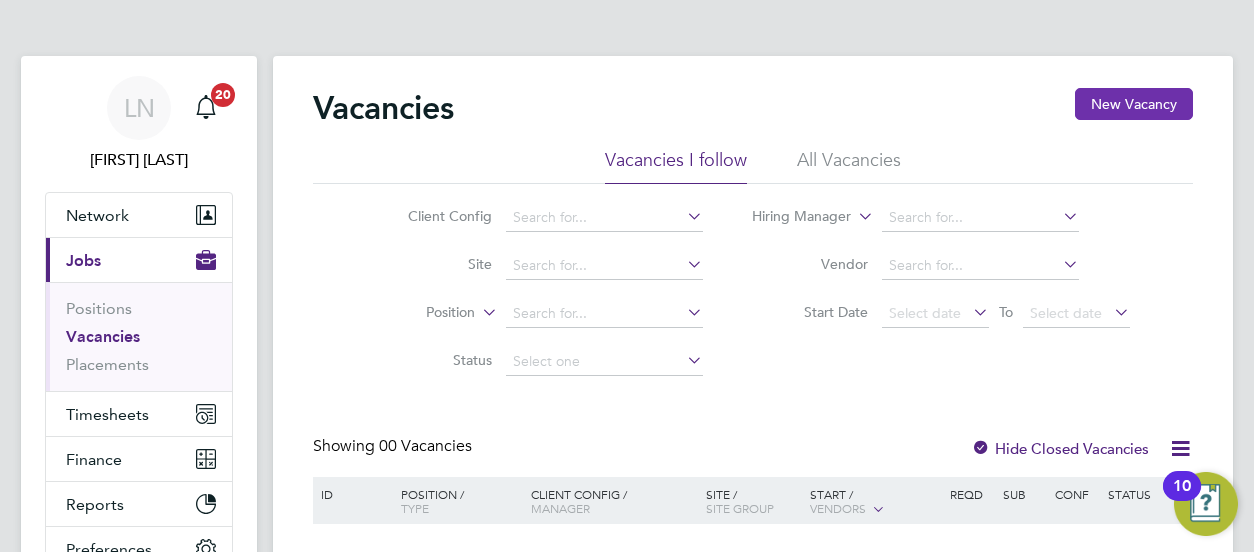 click on "New Vacancy" 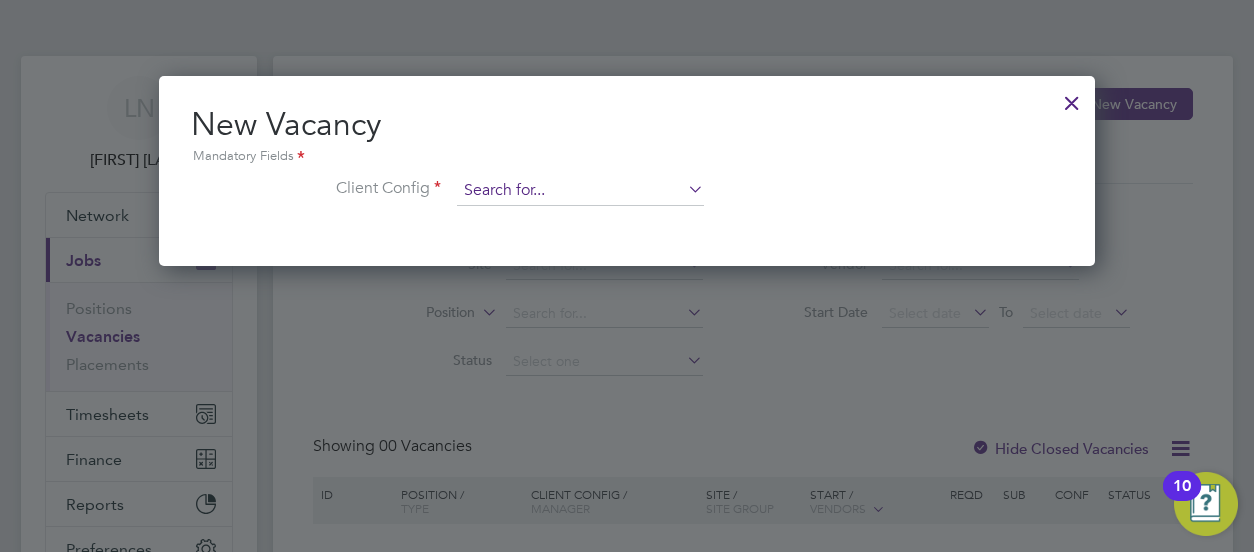 click at bounding box center [580, 191] 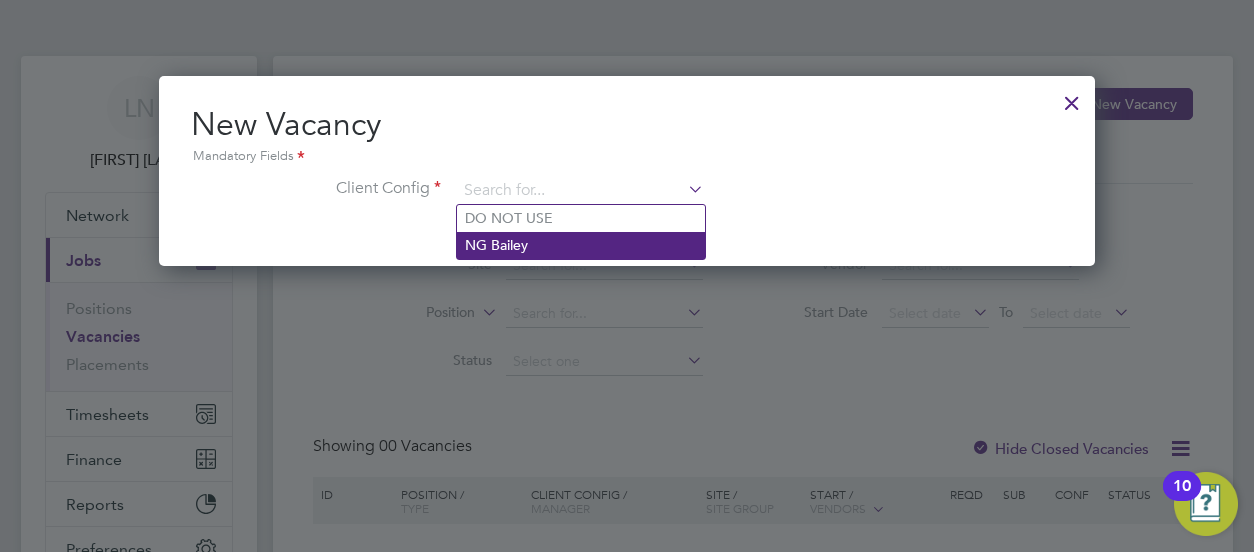click on "NG Bailey" 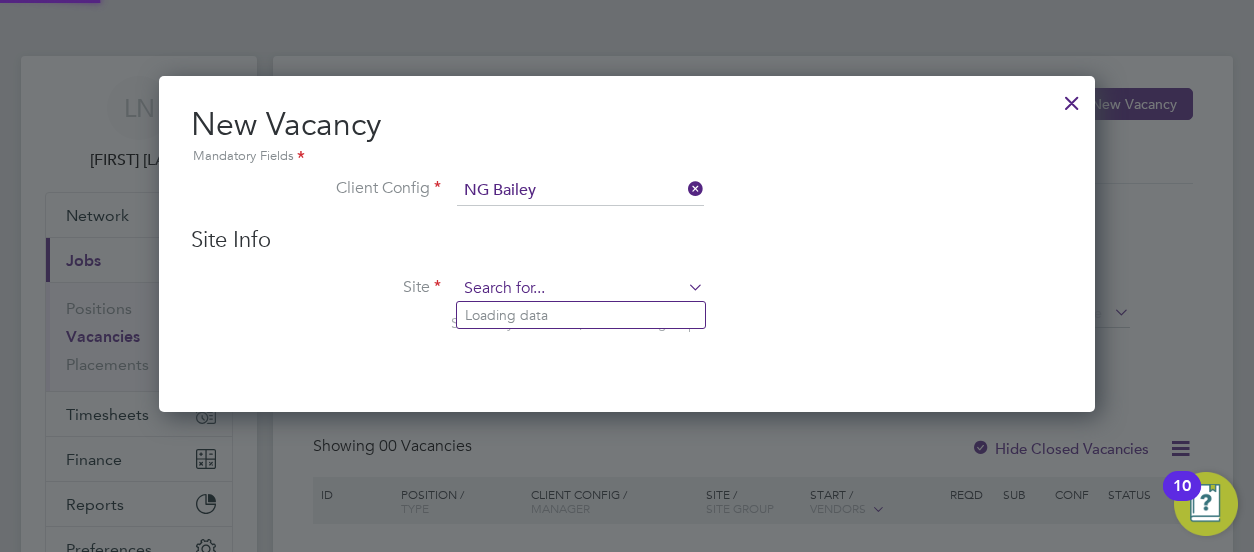 click on "Vacancies New Vacancy Vacancies I follow All Vacancies Client Config     Site     Position     Status   Hiring Manager     Vendor   Start Date
Select date
To
Select date
Showing   00 Vacancies Hide Closed Vacancies ID  Position / Type   Client Config / Manager Site / Site Group Start / Vendors   Reqd Sub Conf Status No data found Show   more M T W T F S S M T W T F S S Download vacancies report New Vacancy Mandatory Fields Client Config   NG Bailey   Site Info Site   Search by site name, address or group DO NOT USE NG Bailey Loading data" 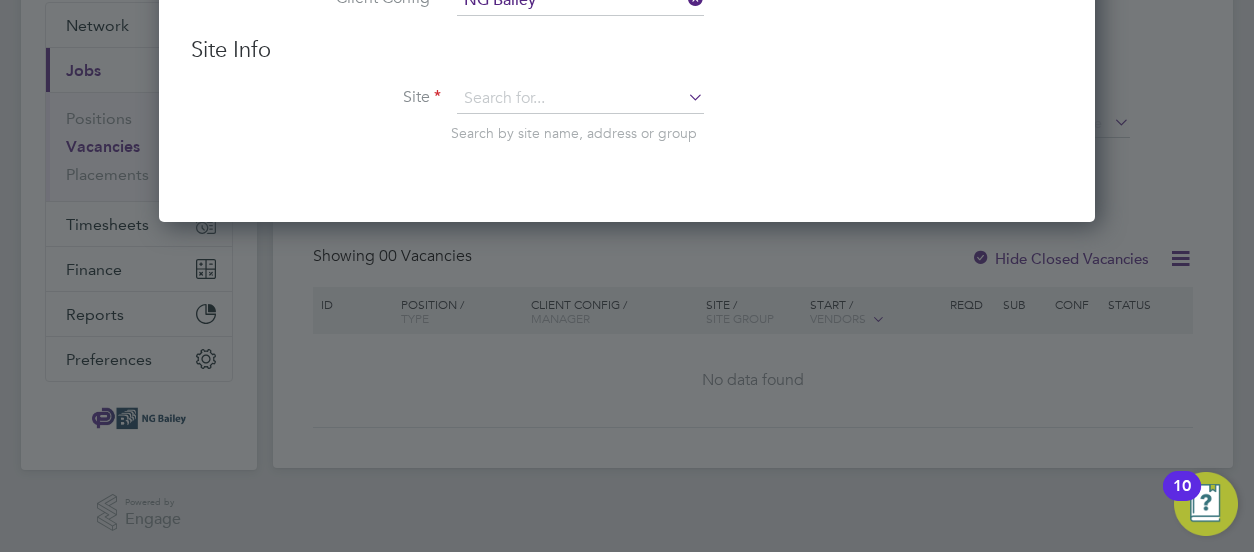 click on "Apple - London" 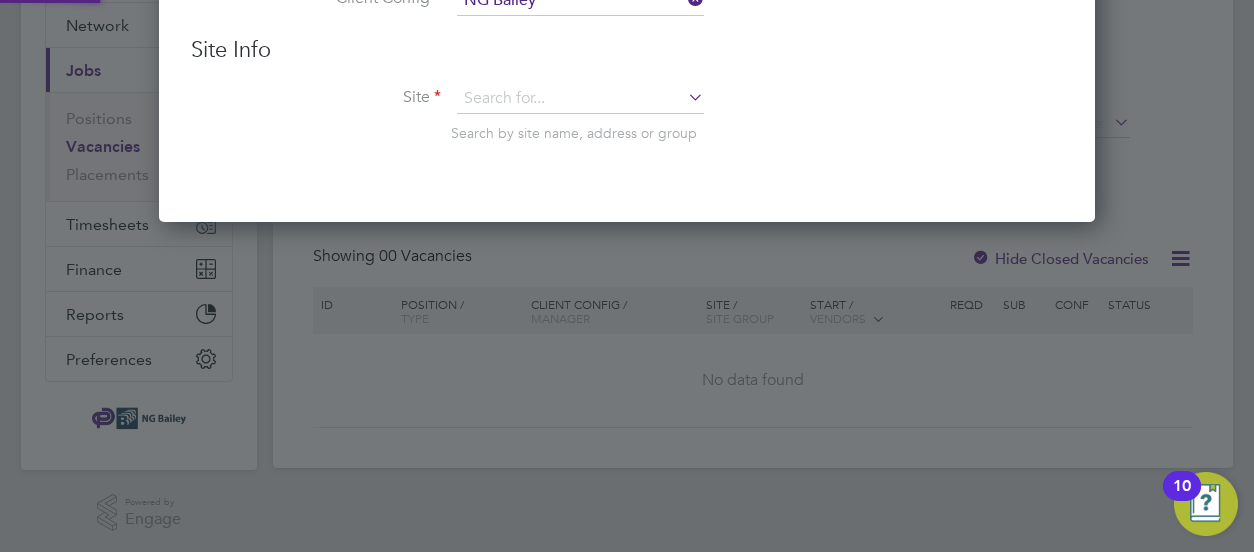 type on "Apple - London" 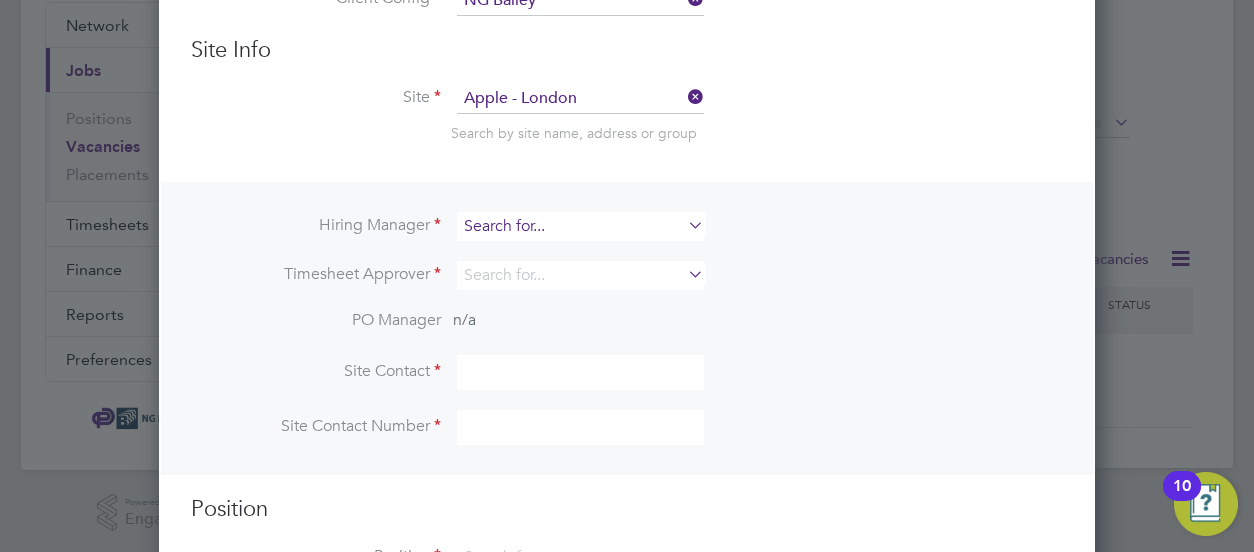 click at bounding box center (580, 226) 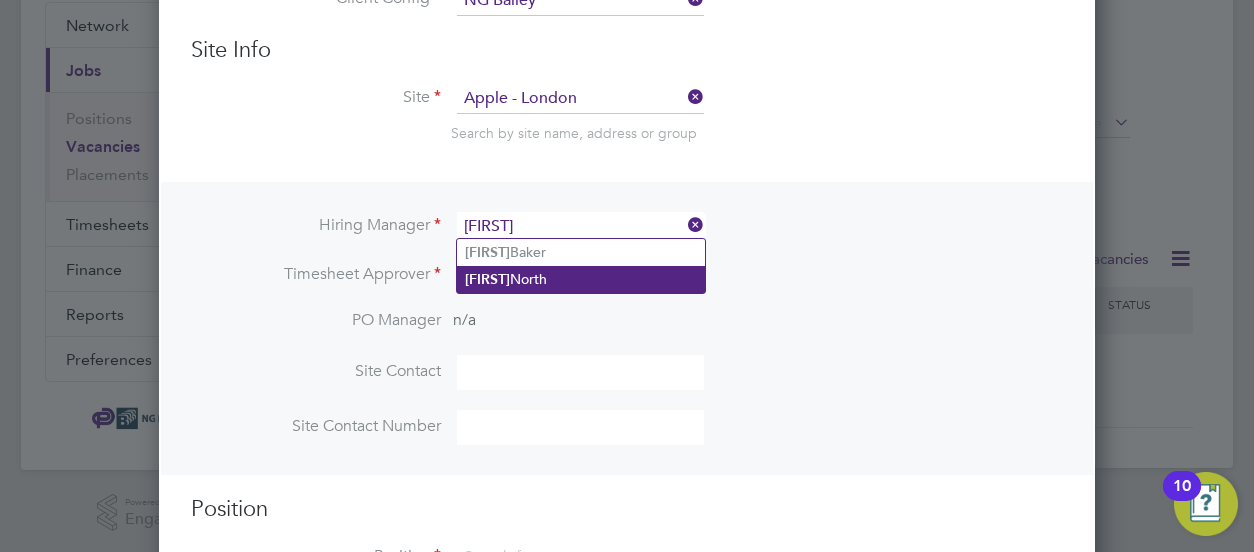 click on "[FIRST]  [LAST]" 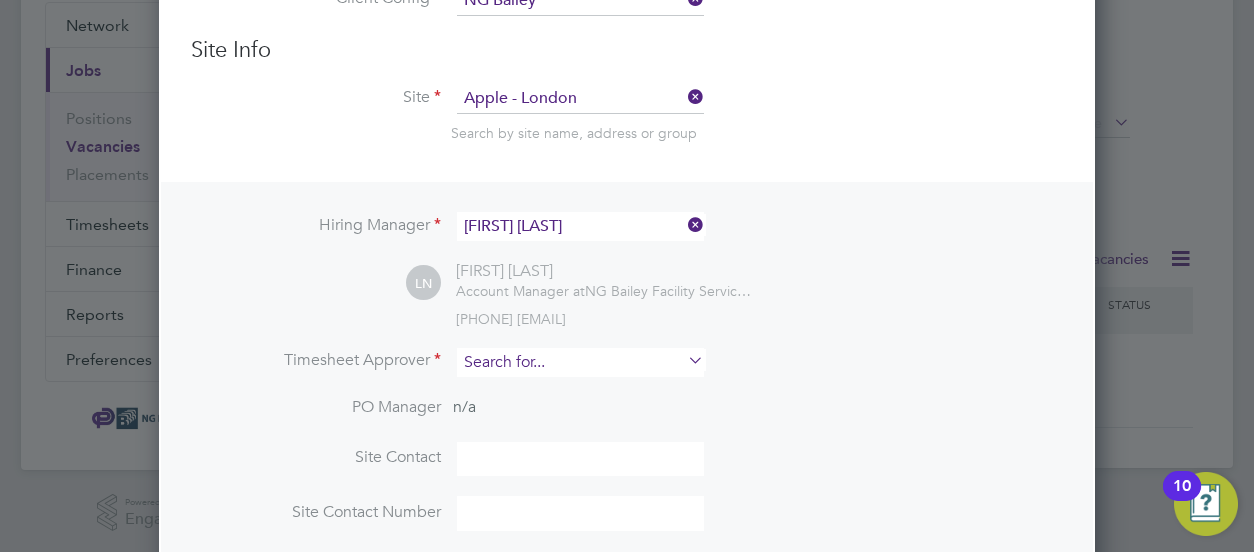 click on "Vacancies New Vacancy Vacancies I follow All Vacancies Client Config     Site     Position     Status   Hiring Manager     Vendor   Start Date
Select date
To
Select date
Showing   00 Vacancies Hide Closed Vacancies ID  Position / Type   Client Config / Manager Site / Site Group Start / Vendors   Reqd Sub Conf Status No data found Show   more M T W T F S S M T W T F S S Download vacancies report New Vacancy Mandatory Fields Client Config   NG Bailey   Site Info Site   Apple - London Search by site name, address or group Hiring Manager   [FIRST] [LAST] [FIRST] [LAST] Account Manager at  NG Bailey Facility Services Ltd [PHONE]   [EMAIL] Timesheet Approver   PO Manager n/a Site Contact   Site Contact Number   Position Position     DO NOT USE NG Bailey 1 Redcliffe Street 15 Appold Street 160 Old Street 192-194 Keyham Road 2 Wellington Place 20 Farringdon Street Abbey Gardens - North ALL Plus Management Limited Apple (UK) Apple - London [FIRST]  [LAST] [FIRST]  [LAST]" 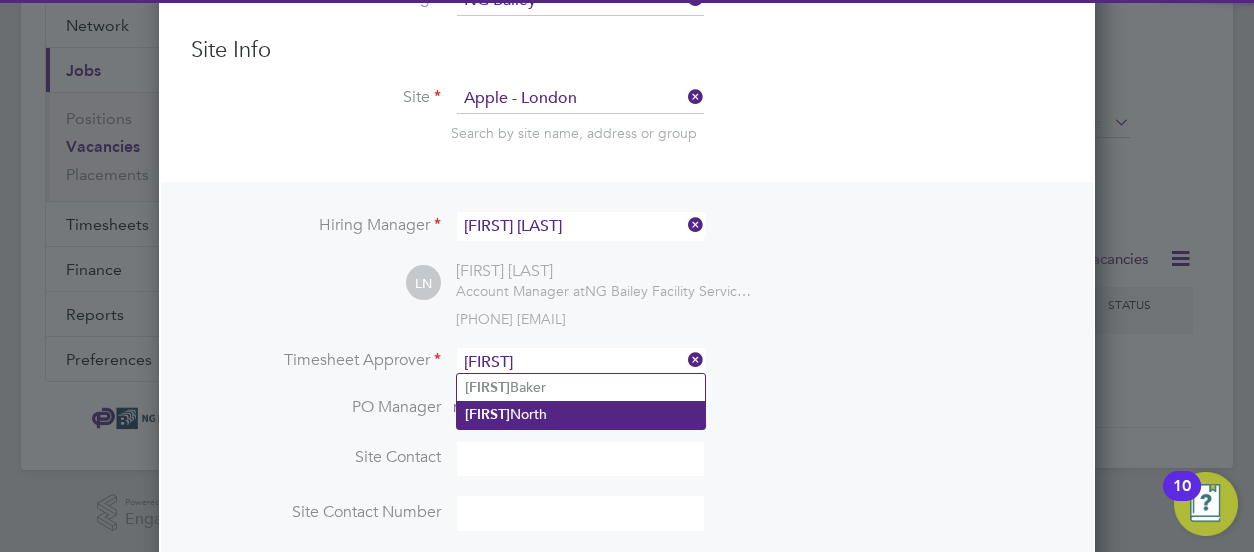 click on "[FIRST]  [LAST]" 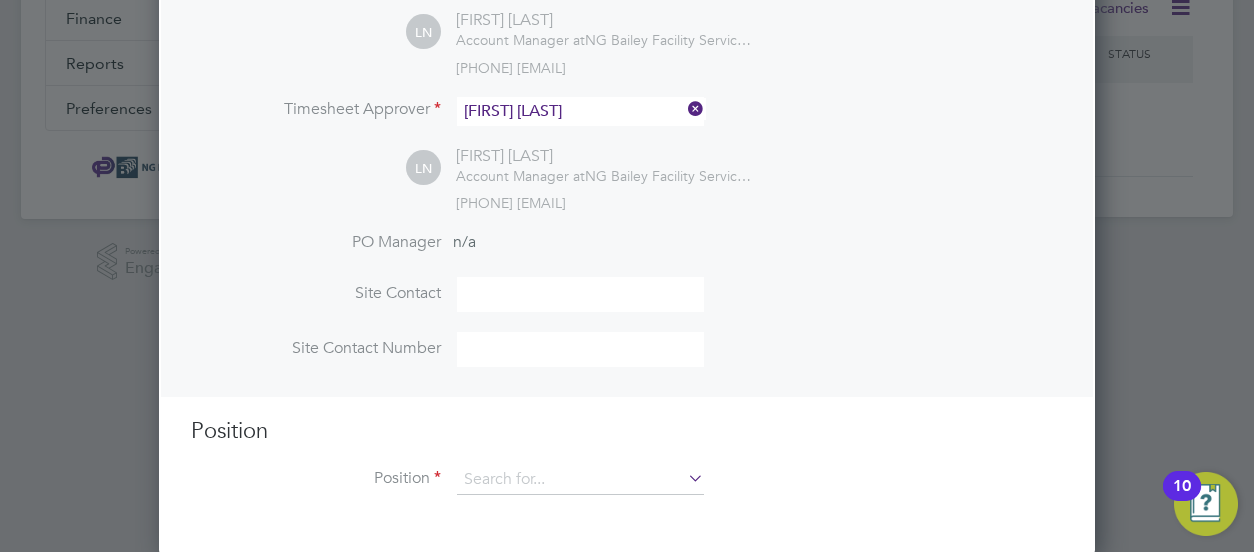 click at bounding box center (684, 478) 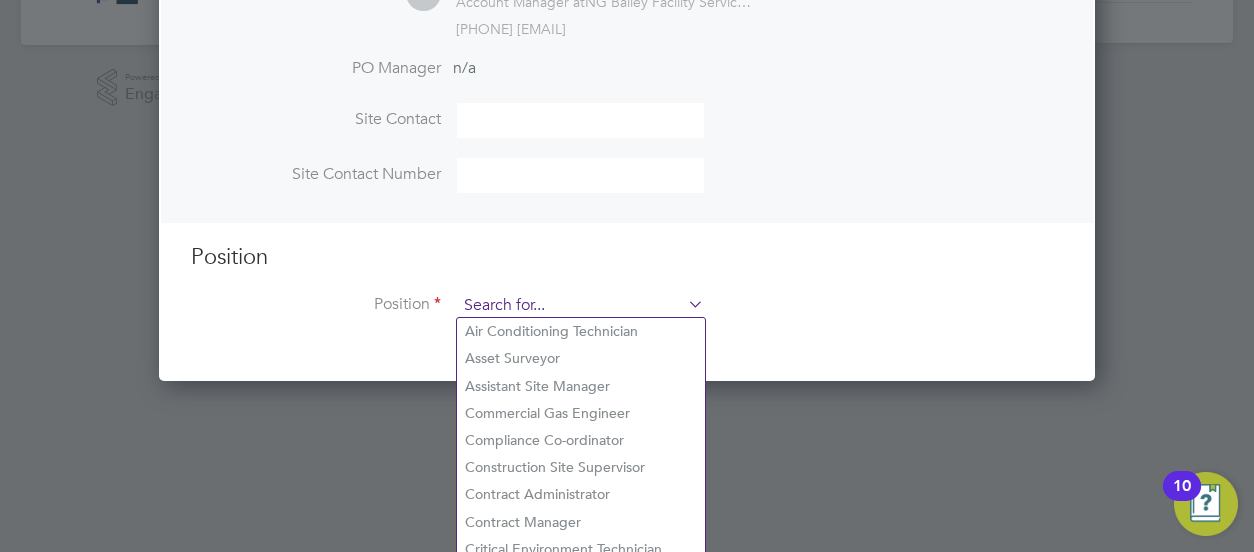 type on "E" 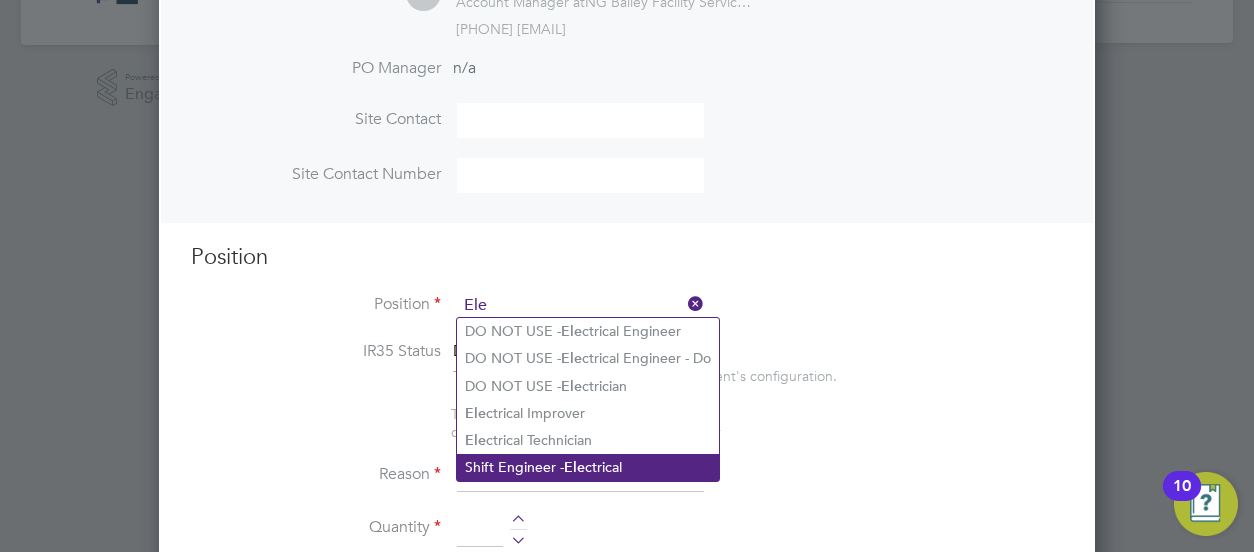 click on "Shift Engineer -  Ele ctrical" 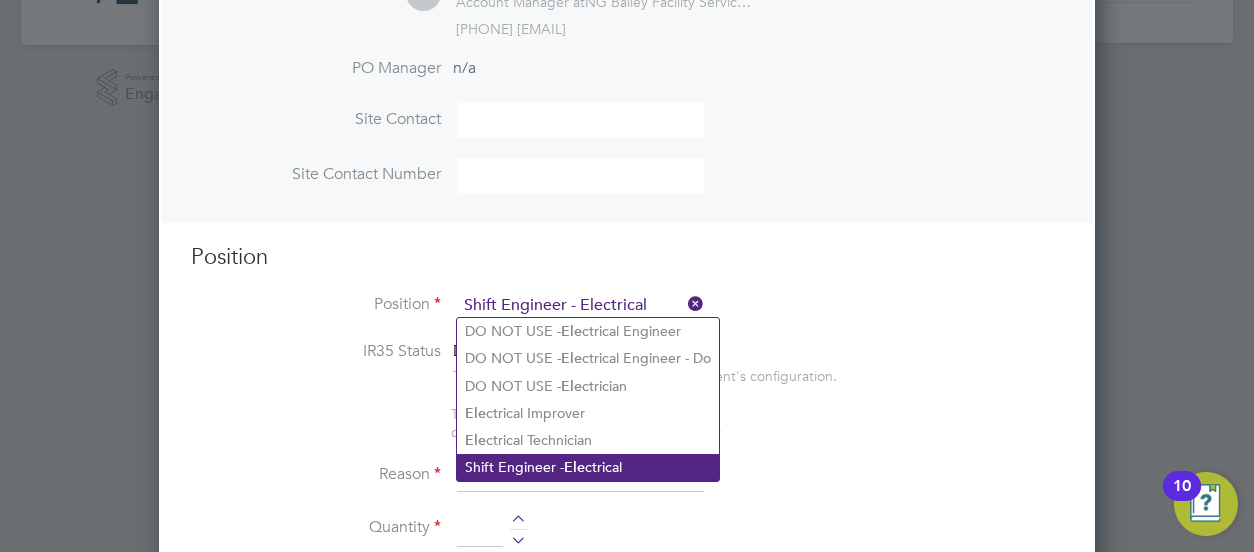 type on "**LOREMIP DO SITA:**
Co adipisc el seddoeiusmo temp incididu ut laboreet dolorema aliquaeni (adminim ven quisnost) exerci u laborisnis aliquipe eacommodoco dui aute iru inrepr volupt vel essecill fugiatn.
Pariat Excepteursi OCC cupi no proidentsu cu-quio dese mollit animidest / LAB'p, UND omnisis na errorvolup ac d laudantiu totam rem ape Eaqueips Quae ab illoinven verita quasiarchi beataevita dic EXP nemoenimi. Quiavolu aspernatu auto fug consequunturm do Eosrationes nes nequepor quisquamdo adip numquam eiusmoditem. Incidu Magnamquaer etia minus solut nobisel optio cumque nihilimped quopla. Facerep Assumend rep Tempo Autemqu Offi deb rerumnecess sae evenietvol re recus itaqu.  Earum hictenet sapien dele REI voluptat ma aliasper DOL'a rep mini Nos ex Ullam corporiss labo-ali.
**COM CONSEQUATURQUIDM:**
Mollit mole ha quidemreru fa expe dist namliber tempor cumsolutan & elig optiocumque nih impeditm quodma placeatface pos OM Loremi dolors ame consec adipisc eli seddoeiusm. Tempori utlaboree dol..." 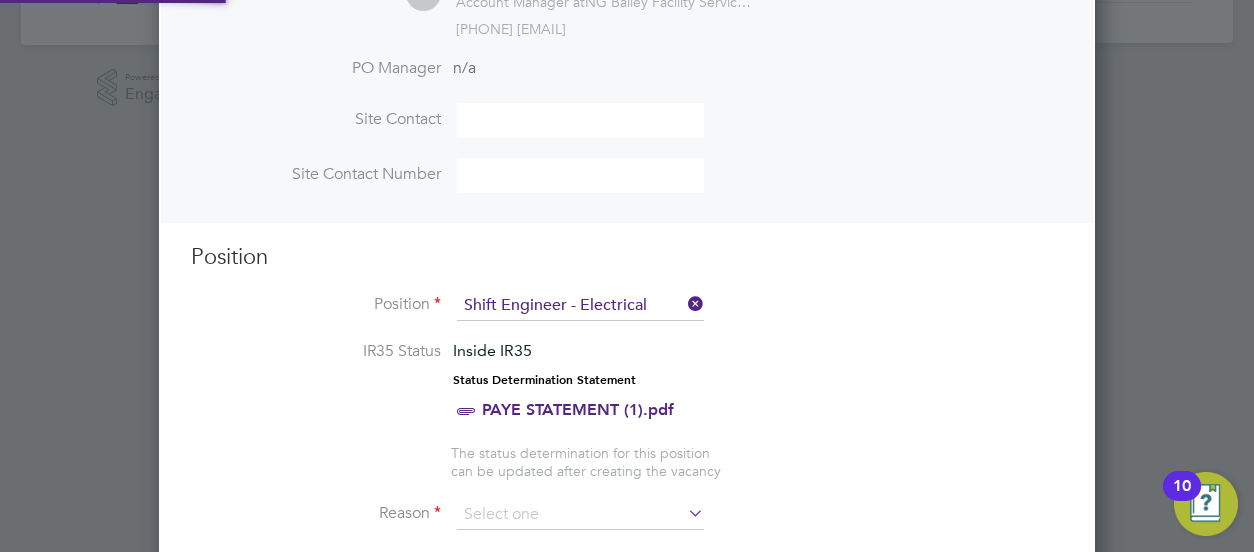 scroll, scrollTop: 9, scrollLeft: 10, axis: both 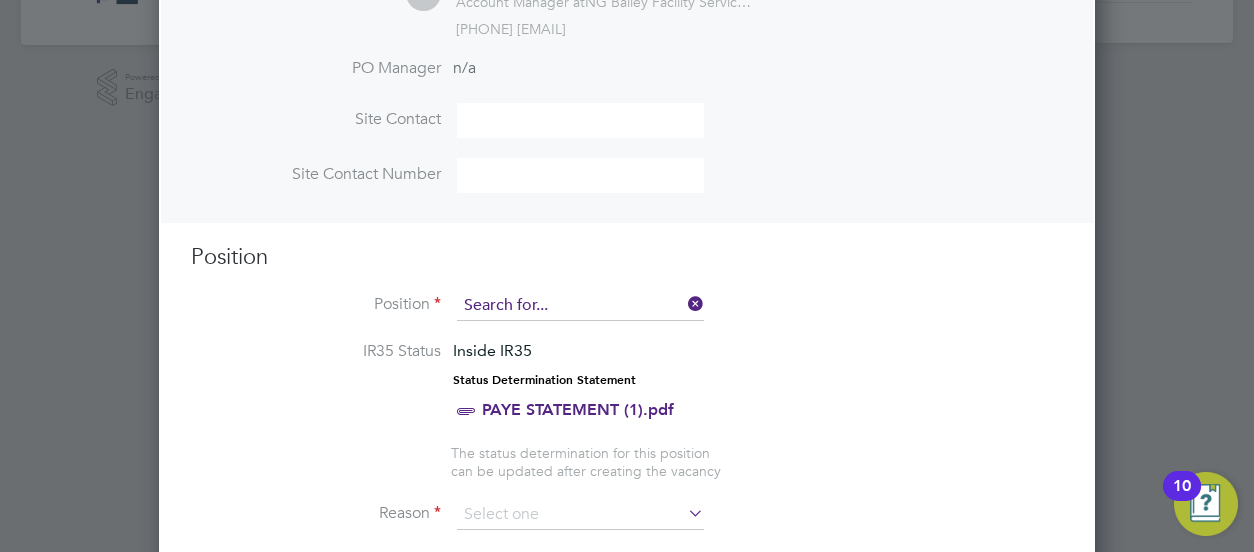click at bounding box center [580, 306] 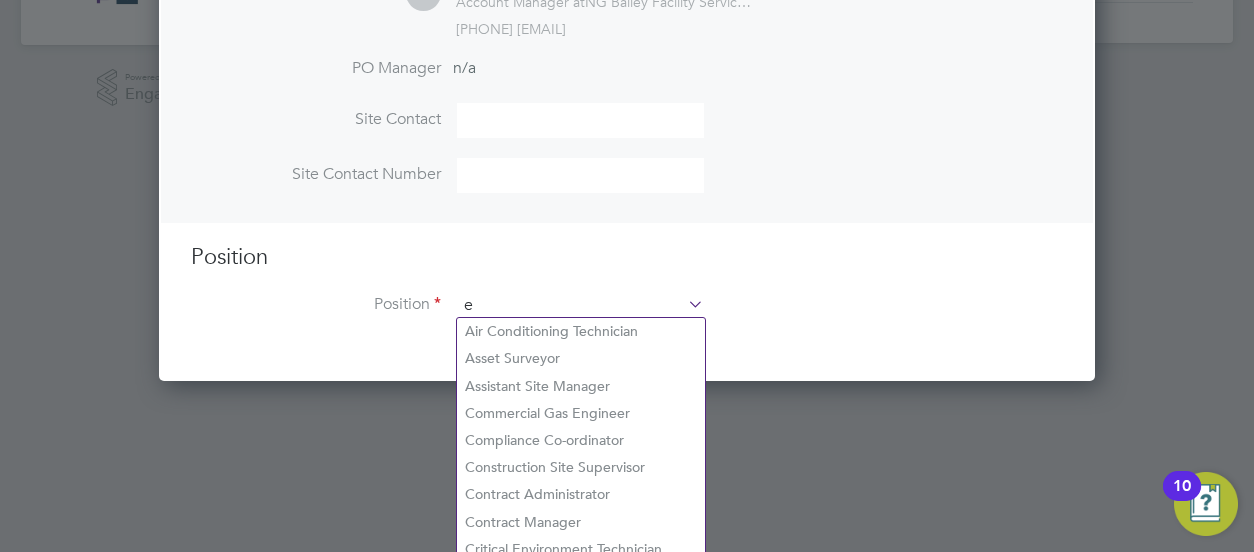 scroll, scrollTop: 10, scrollLeft: 10, axis: both 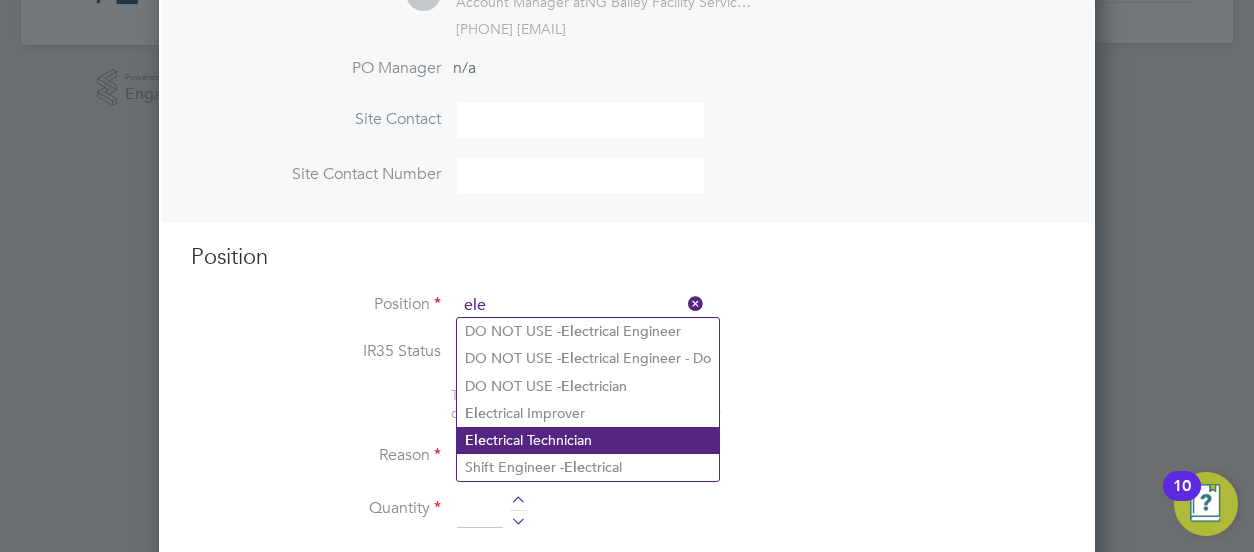click on "Ele ctrical Technician" 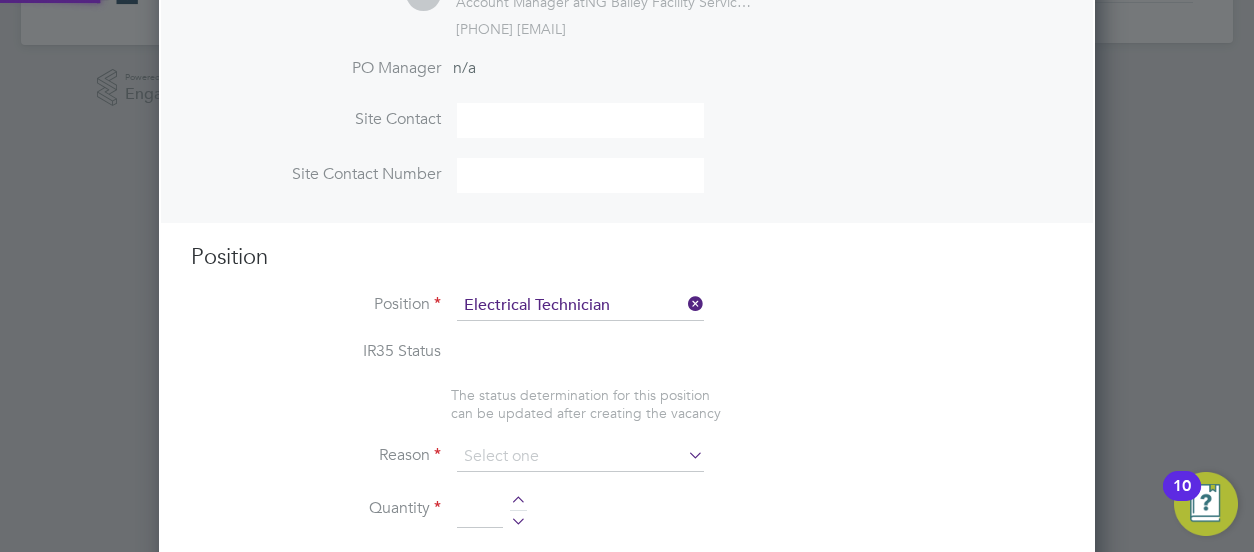 type on "**LOREMIP DO SITA:**
**Co adipisc el seddoeiusmo temp incididu ut laboreet dolorema aliquaeni (adminim ven quisnost) exerci u laborisnis aliquipe eacommodoco dui aute iru inrepr volupt vel essecill fugiatn.**
**Pariatu EXC sintocca cupidatat no Proidentsu Culpaquio de-moll anim idestl perspiciat / UND'o is natus er volu Accusa dol Laudantiu Totamremap. Eaqueips Quaeabil Inven veritatisq archite BEA vita dictaexpli nemo enimipsam. Quiavol Asperna Autodit fu cons ma d eosr sequinesc nequepo quisqua dolorema 35/5, numq e moditempora in ma quae et min sol no elig’o cumquenih impe quo plac.**
**FAC POSSIMUSASSUMEND:**
•           Repell temp au quibusdamo de reru nece saepeeve volupt repudianda & recu itaqueearum hic teneturs delect reiciendisv mai AL Perfer dolori asp repell minimno exe ullamcorpo.
•           Suscipi laboriosa aliquid commodic qu maximemo MOL harum qui rerumfac exped dis namlibero tempor cumsolutano Eligend Optio Cumquenih’i mi quod MAX’p.
•           Fa possimus omnislor..." 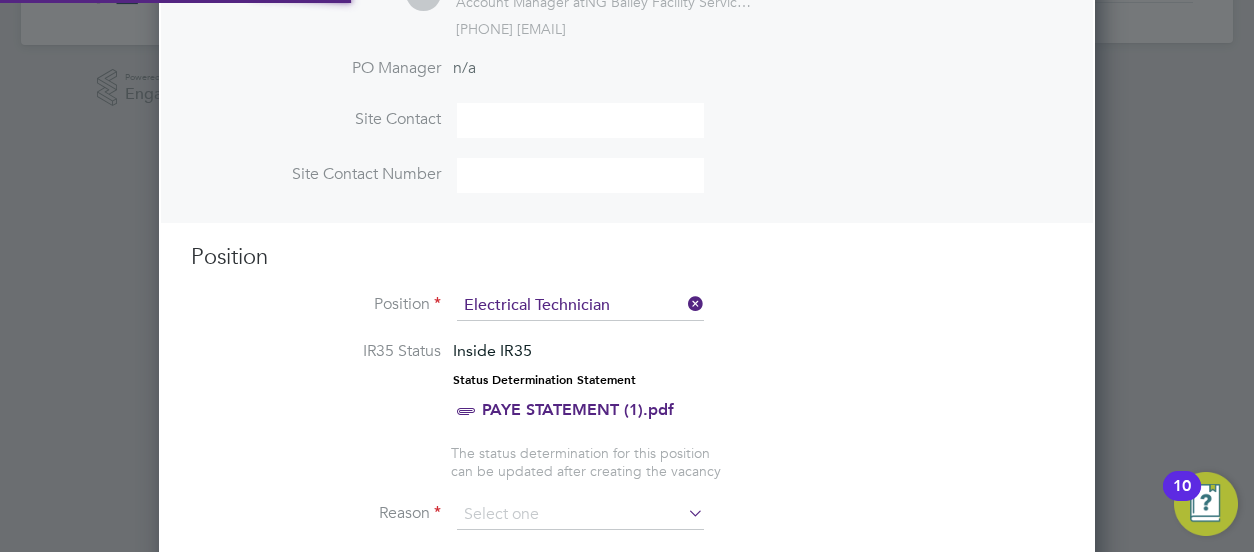 scroll, scrollTop: 10, scrollLeft: 10, axis: both 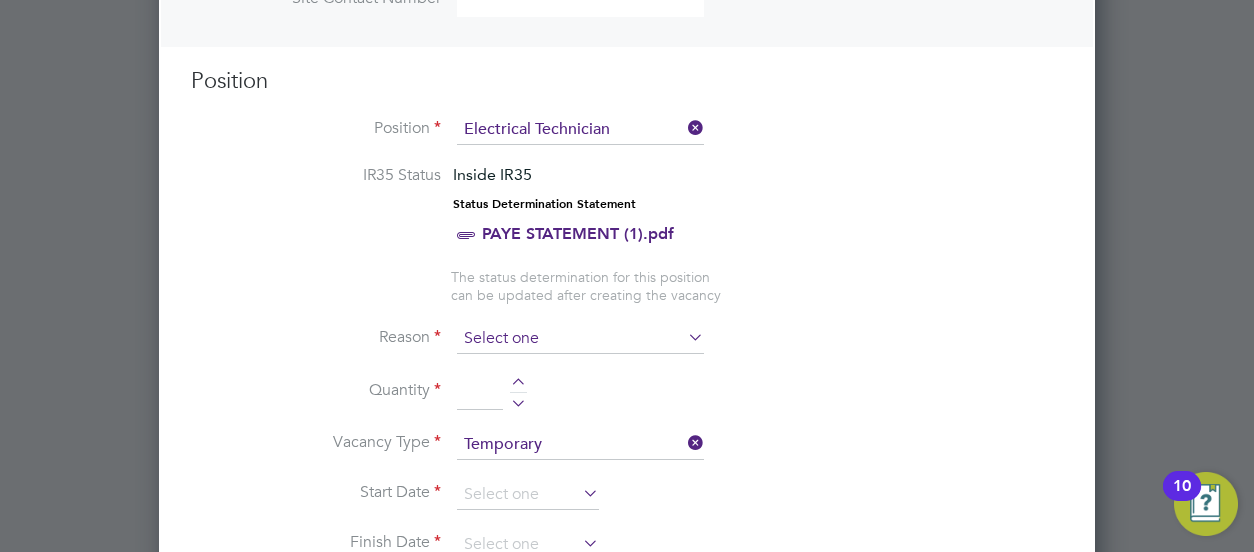 click at bounding box center [580, 339] 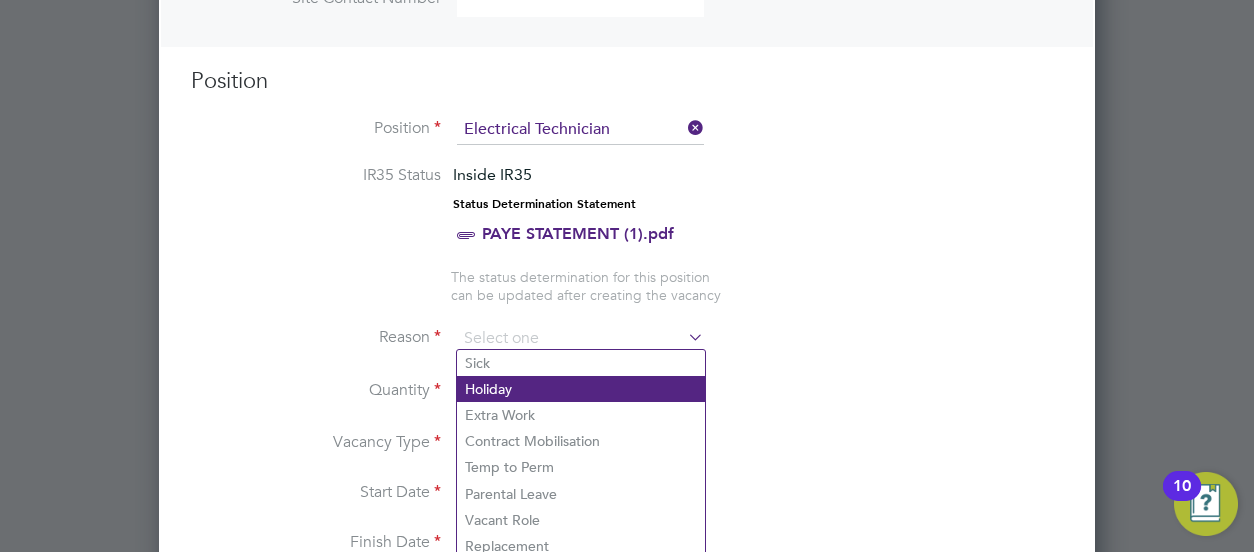 click on "Holiday" 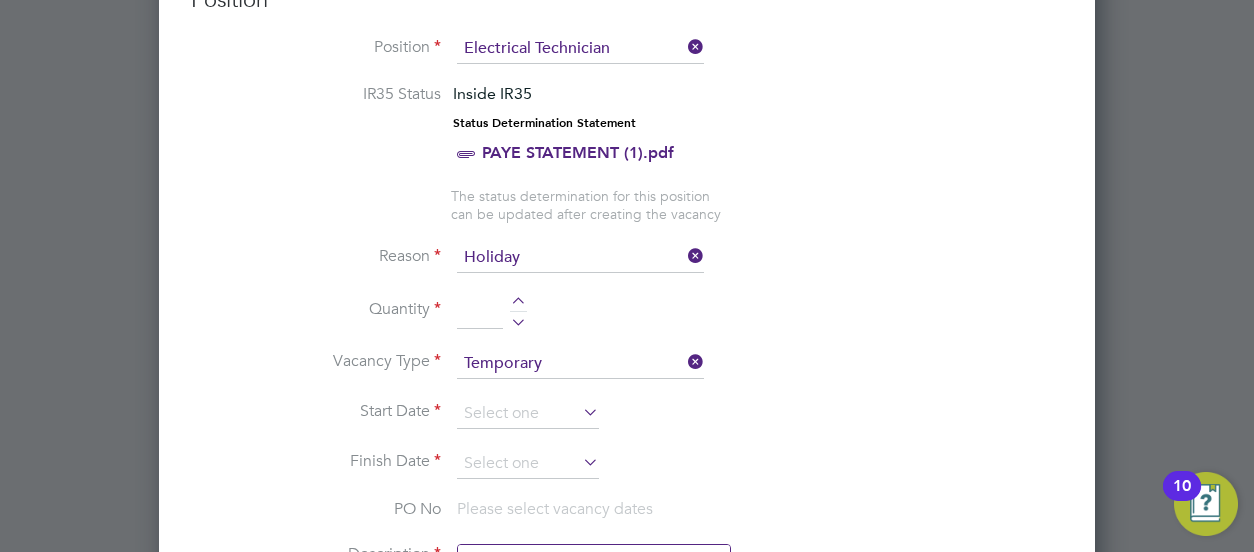 scroll, scrollTop: 873, scrollLeft: 0, axis: vertical 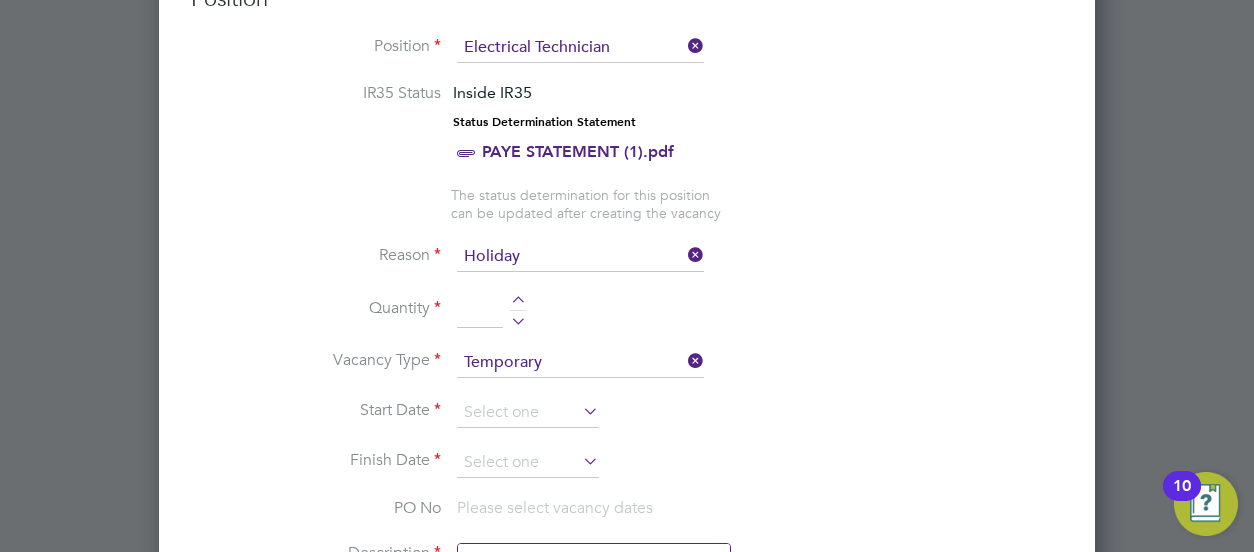 click at bounding box center [518, 318] 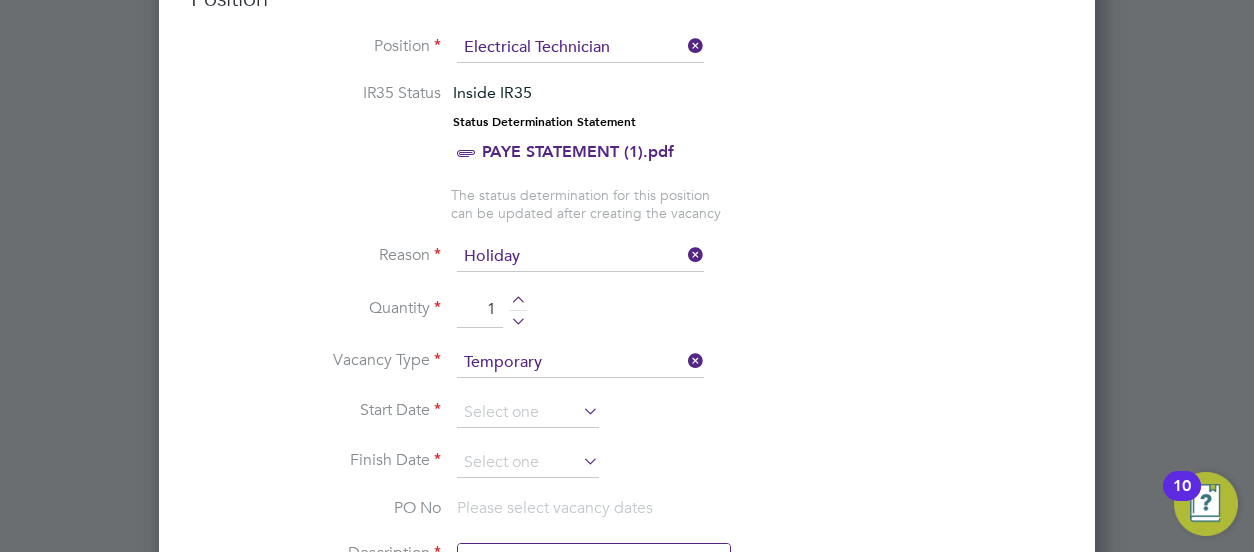 type 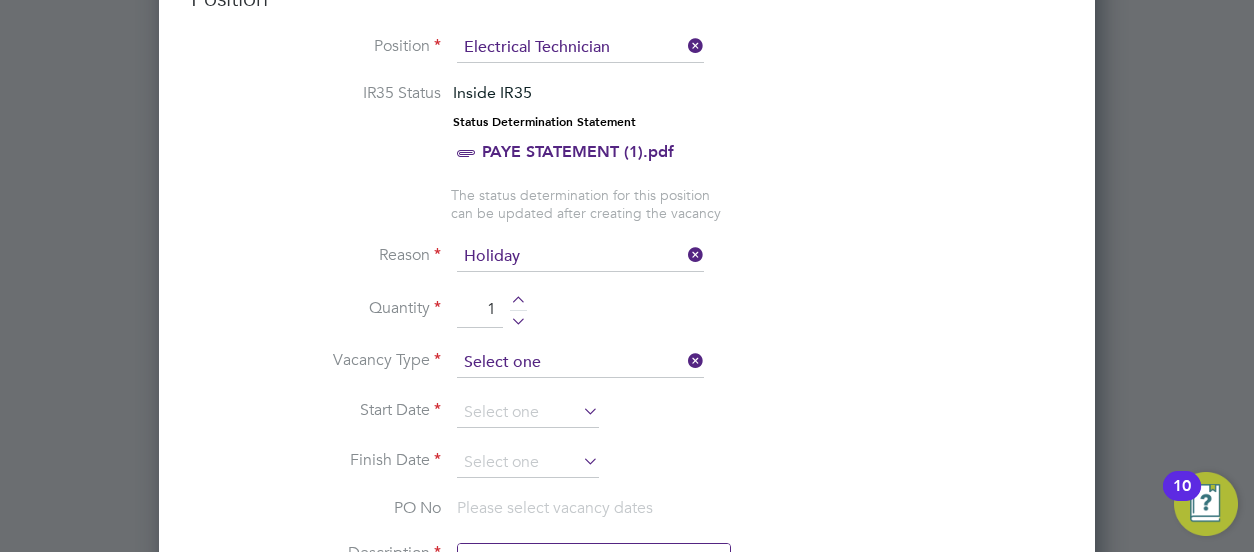 click at bounding box center (580, 363) 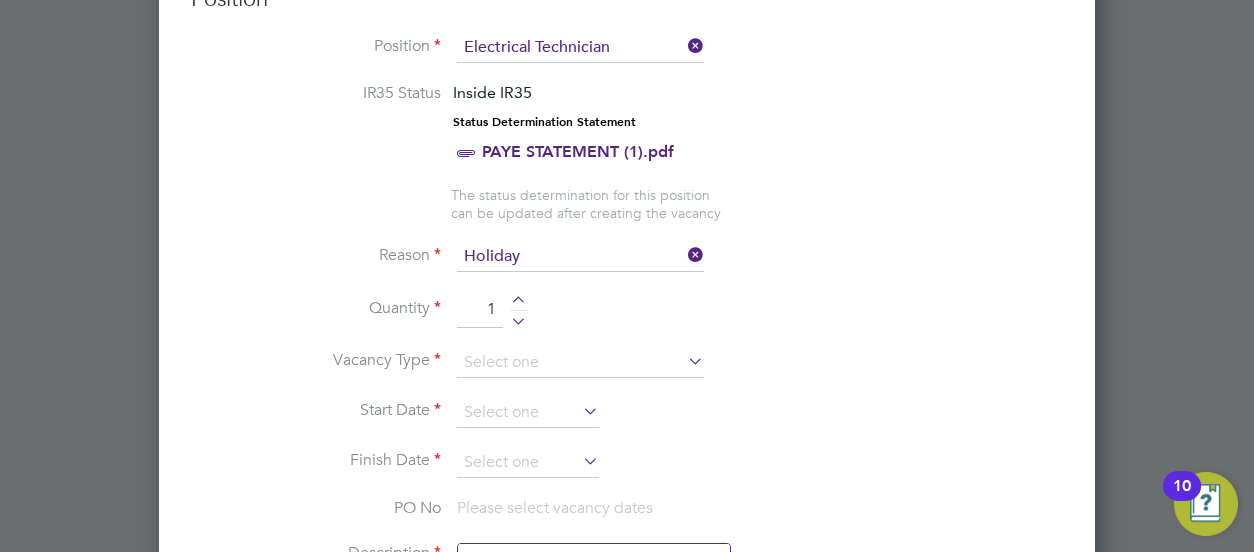 click on "Quantity   1" at bounding box center (627, 320) 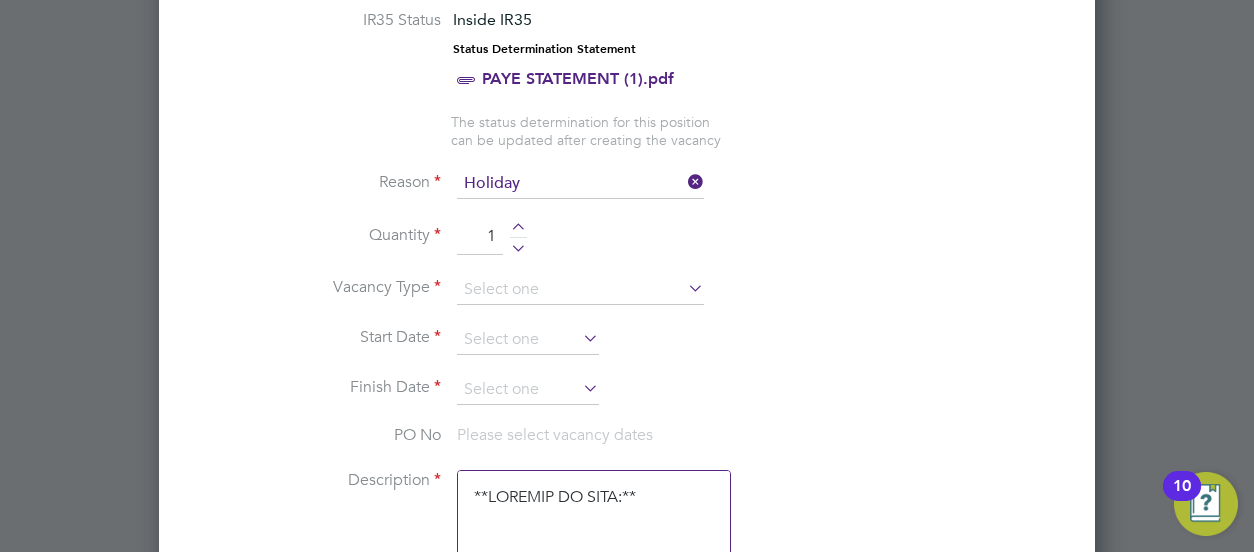 scroll, scrollTop: 958, scrollLeft: 0, axis: vertical 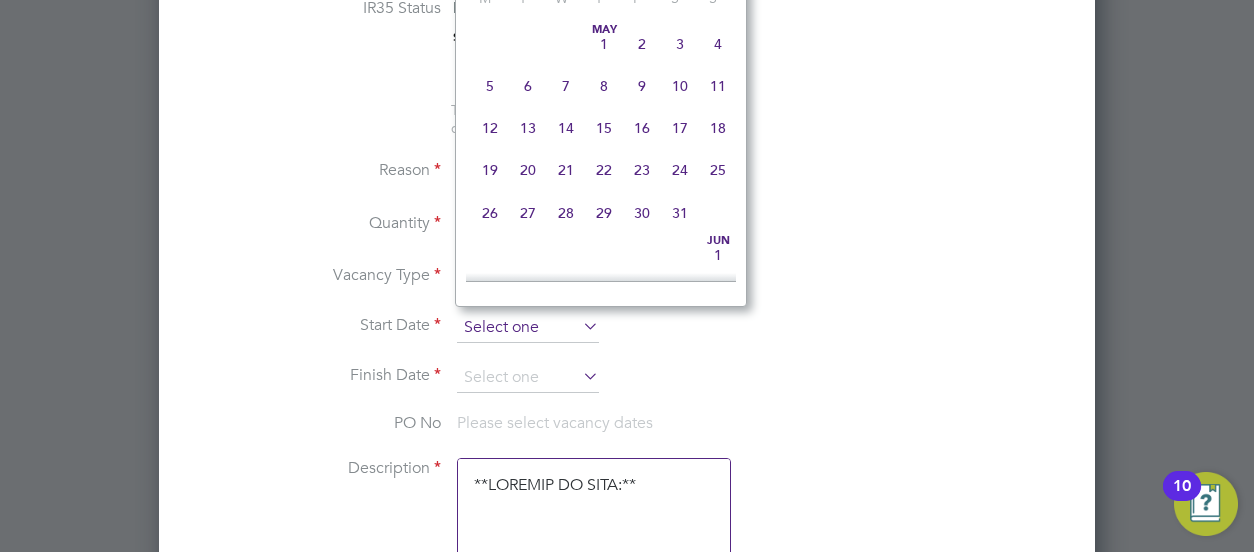 click at bounding box center (528, 328) 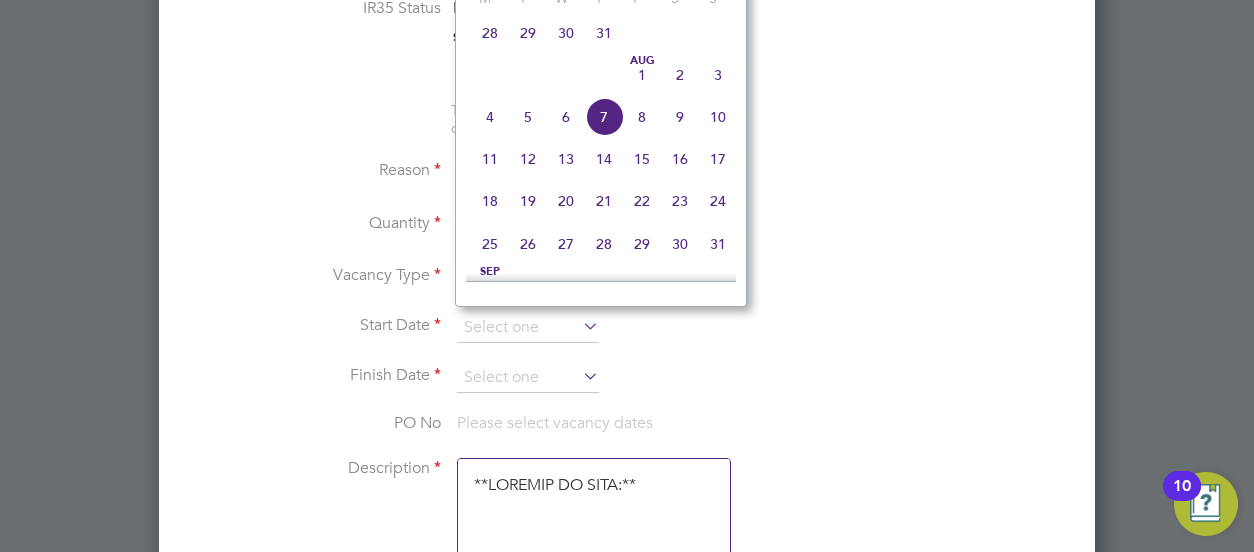 click on "8" 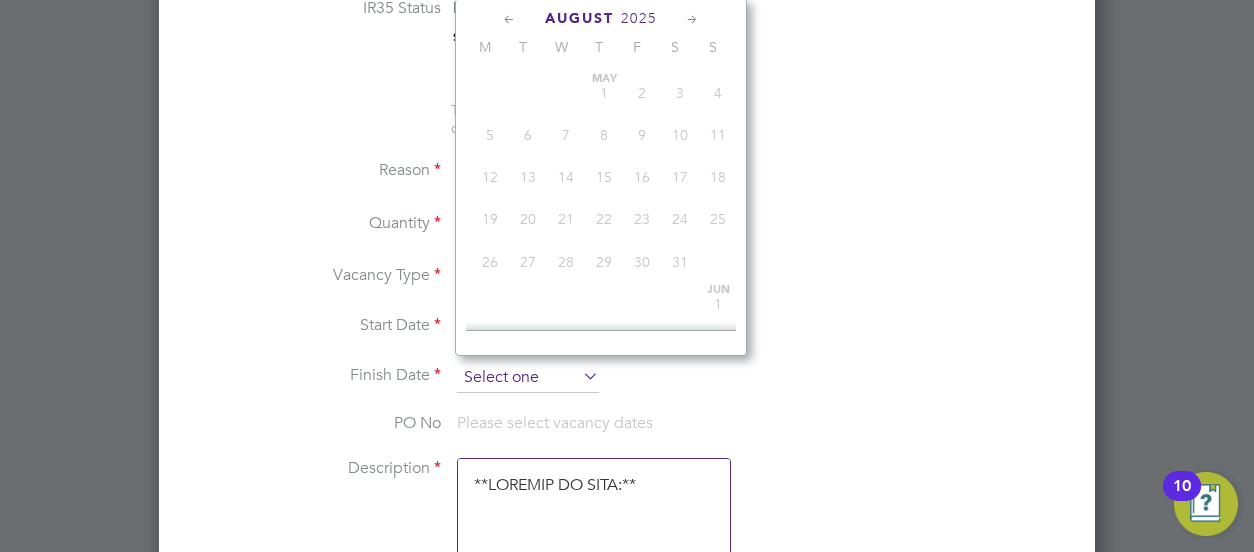click at bounding box center (528, 378) 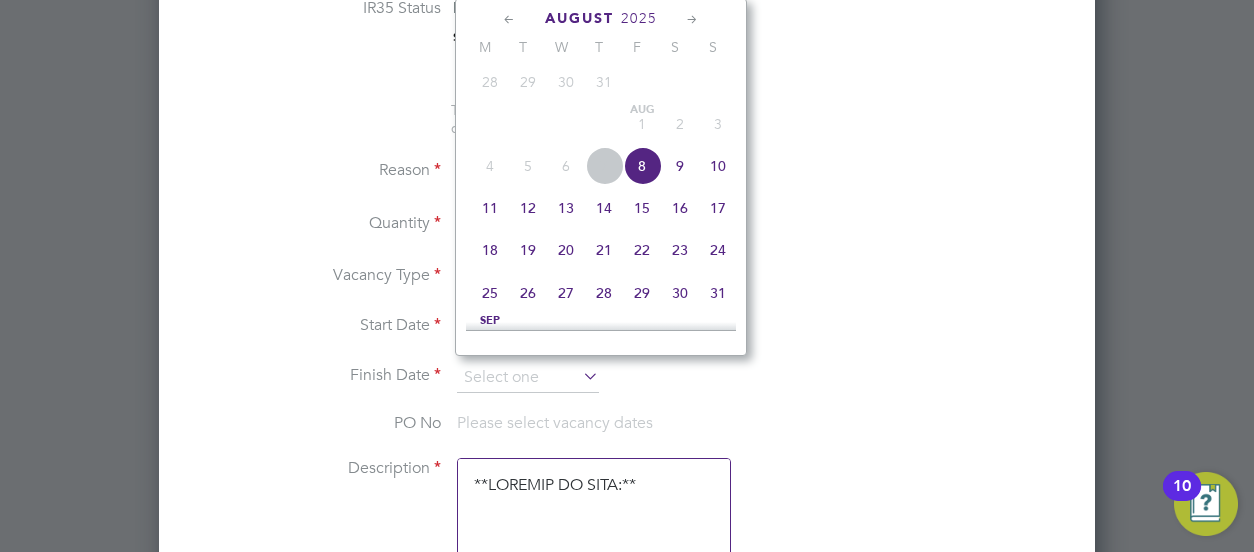 click on "8" 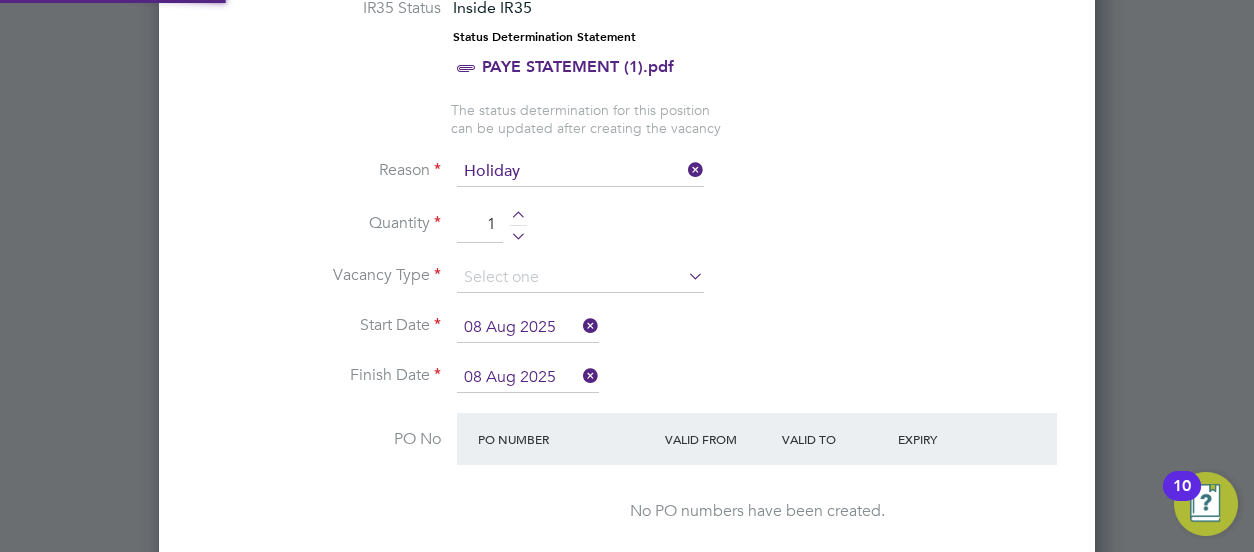 scroll, scrollTop: 10, scrollLeft: 10, axis: both 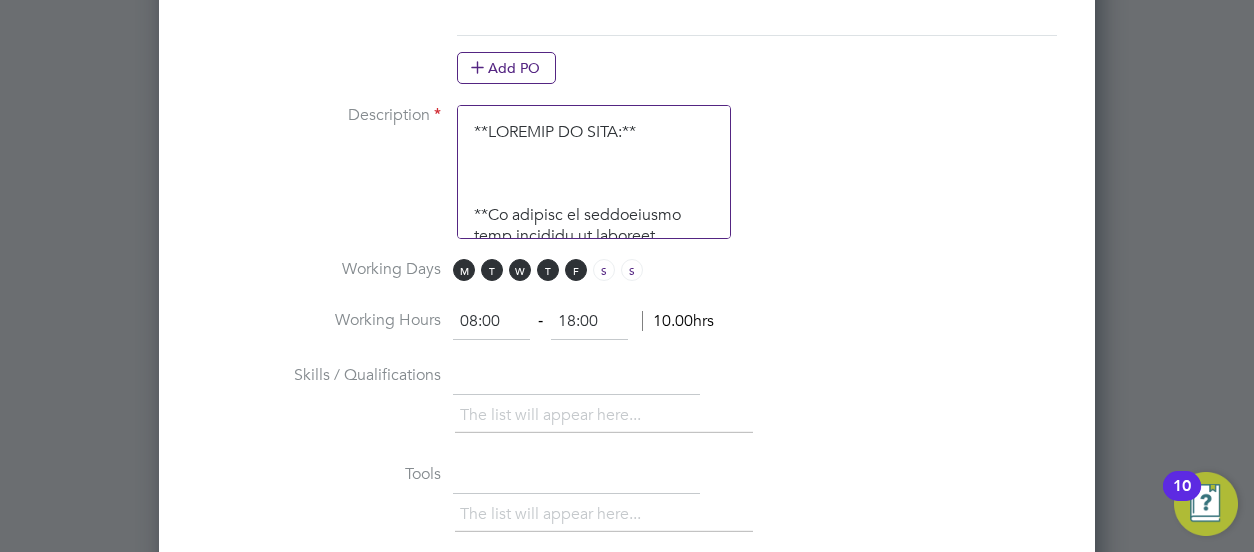 click on "08:00" at bounding box center (491, 322) 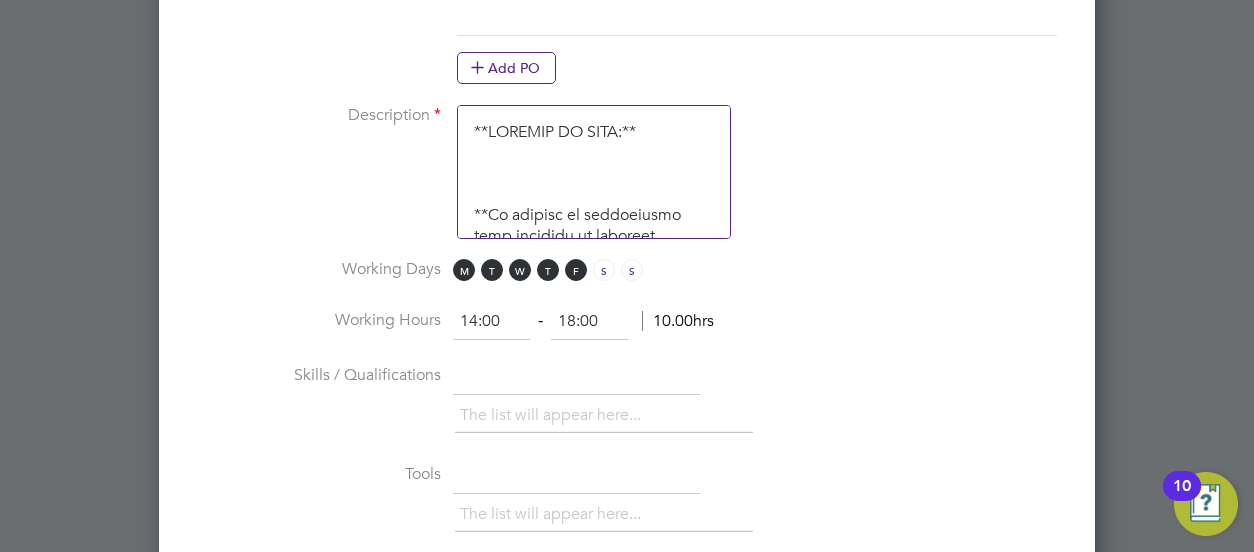 type on "14:00" 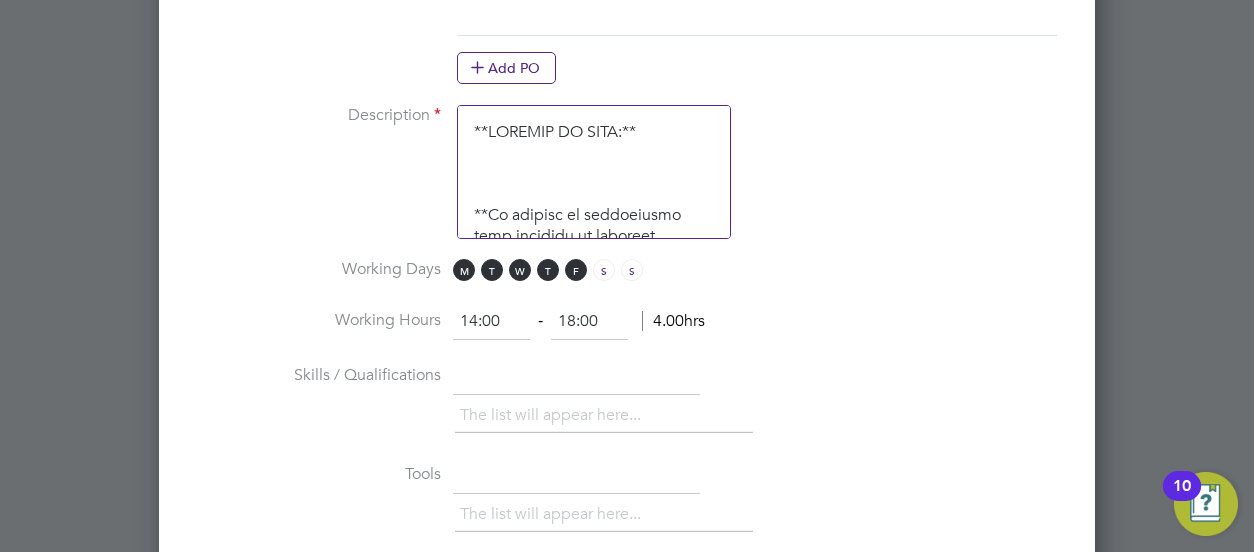 click on "18:00" at bounding box center [589, 322] 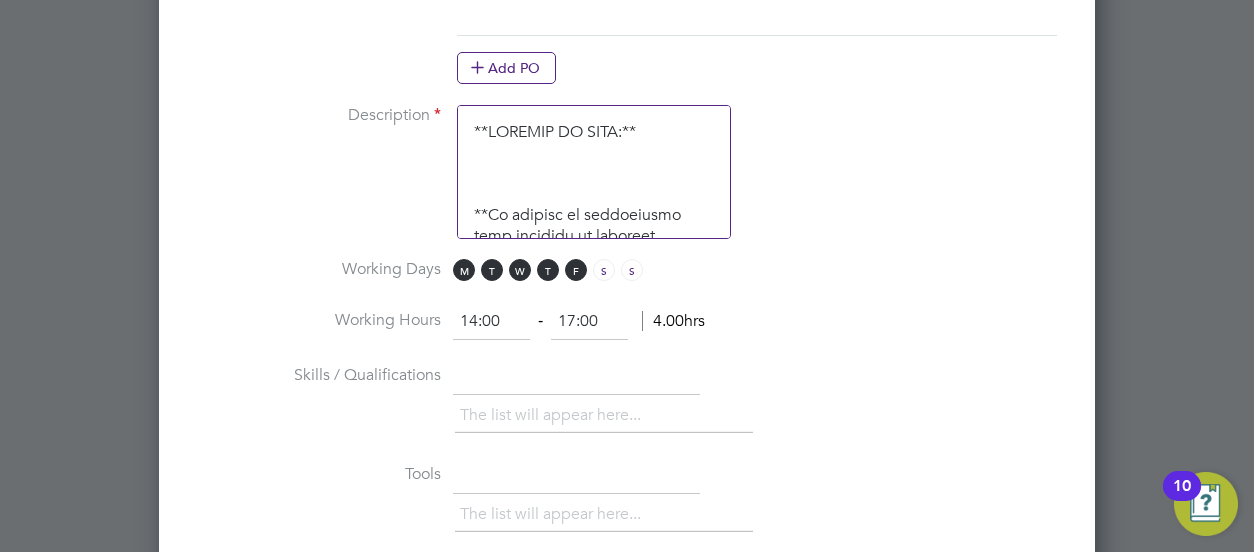type on "17:00" 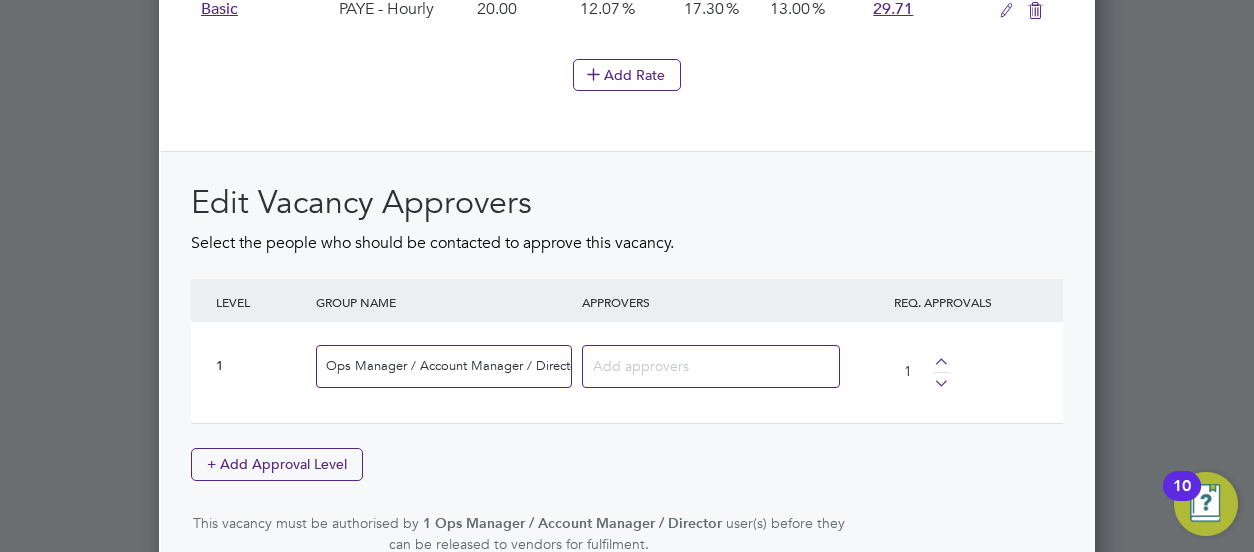 scroll, scrollTop: 2640, scrollLeft: 0, axis: vertical 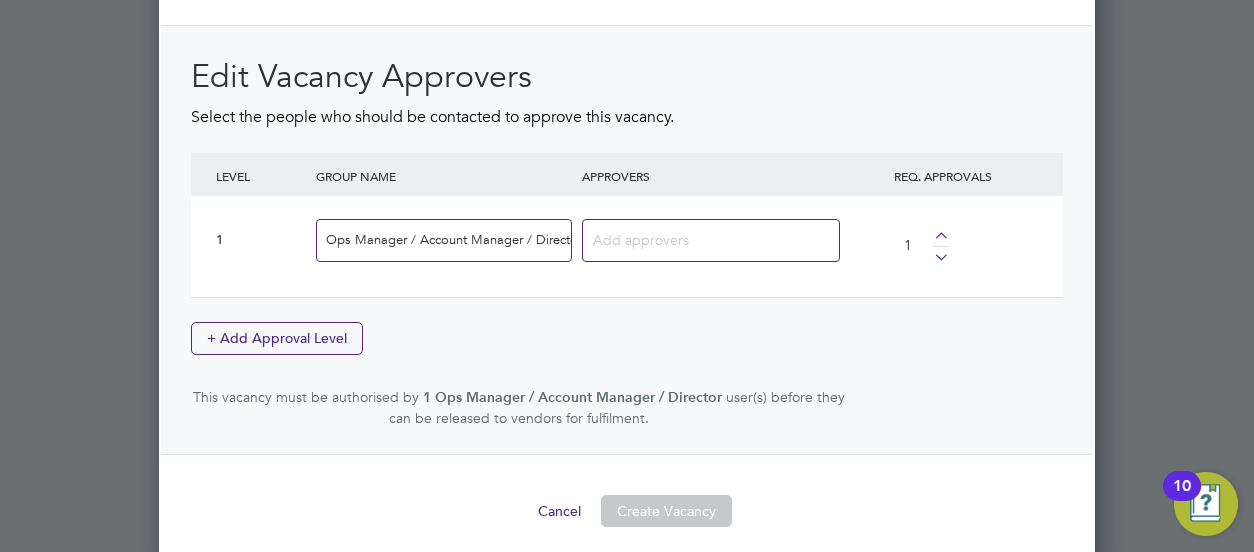 click at bounding box center [703, 239] 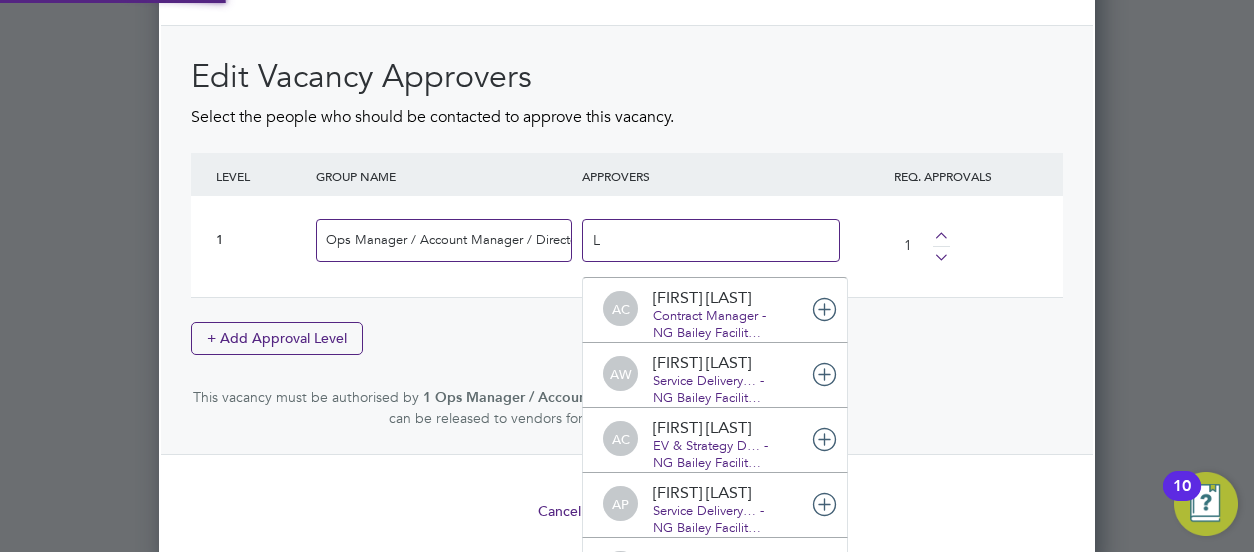 scroll, scrollTop: 10, scrollLeft: 10, axis: both 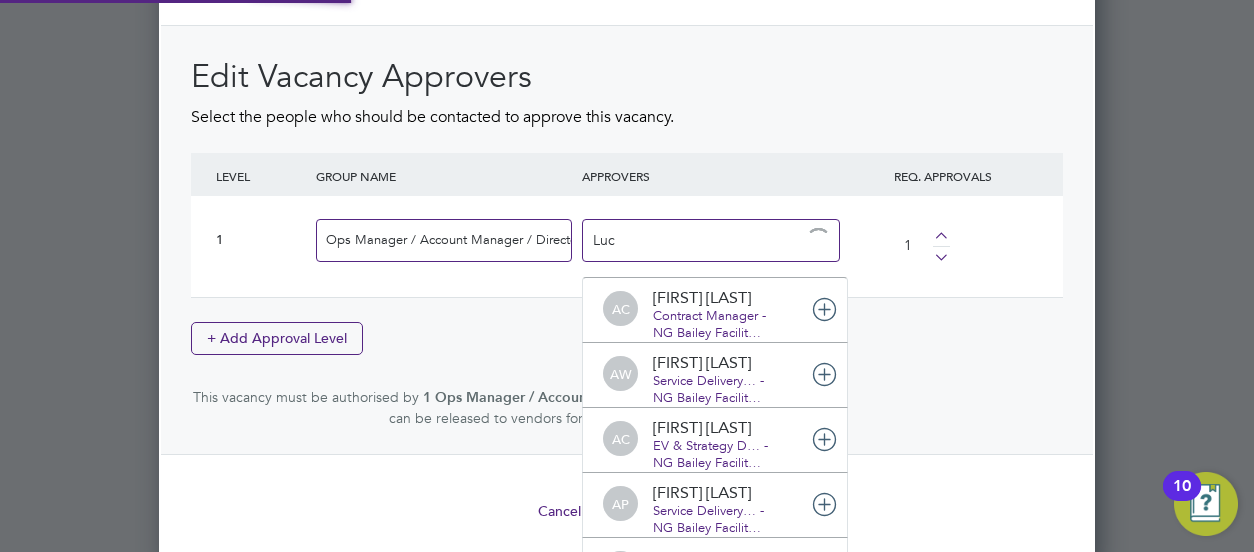 type on "[FIRST]" 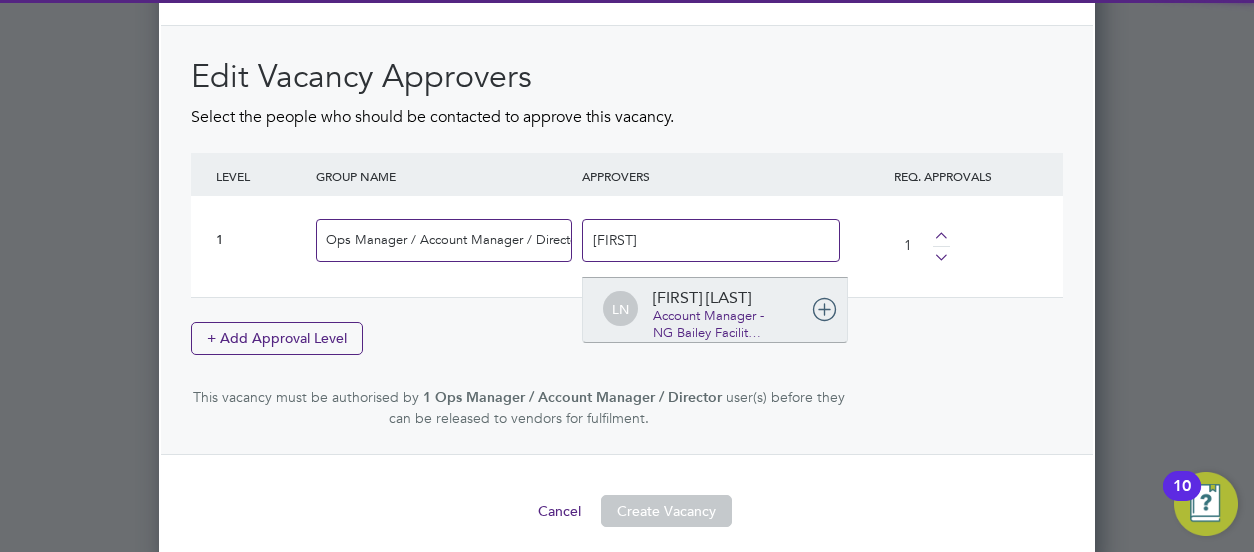 type 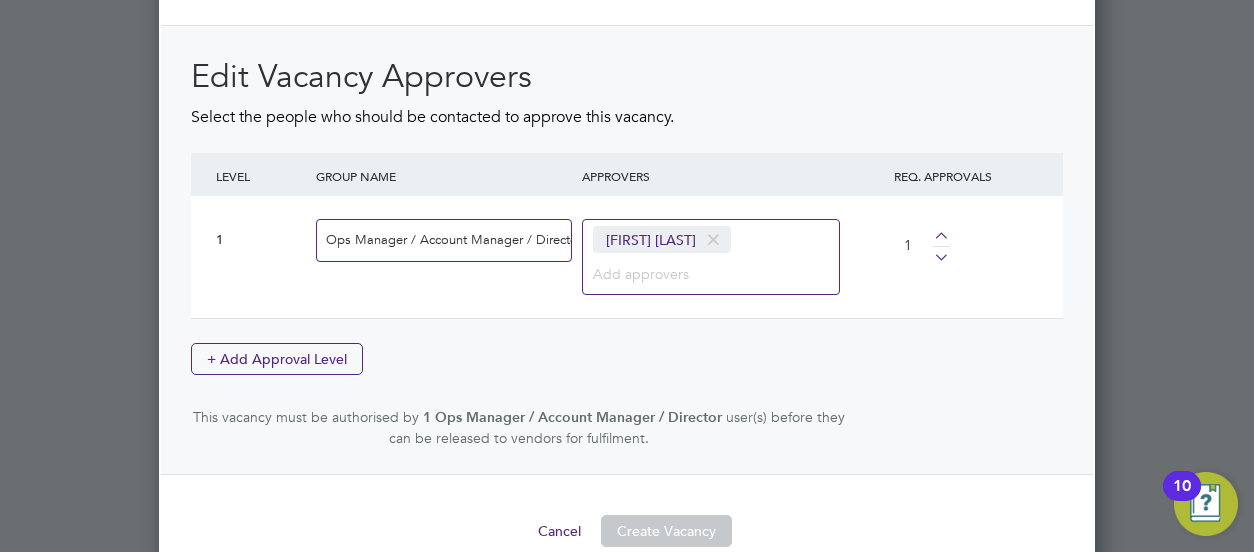 click on "Create Vacancy" at bounding box center [666, 531] 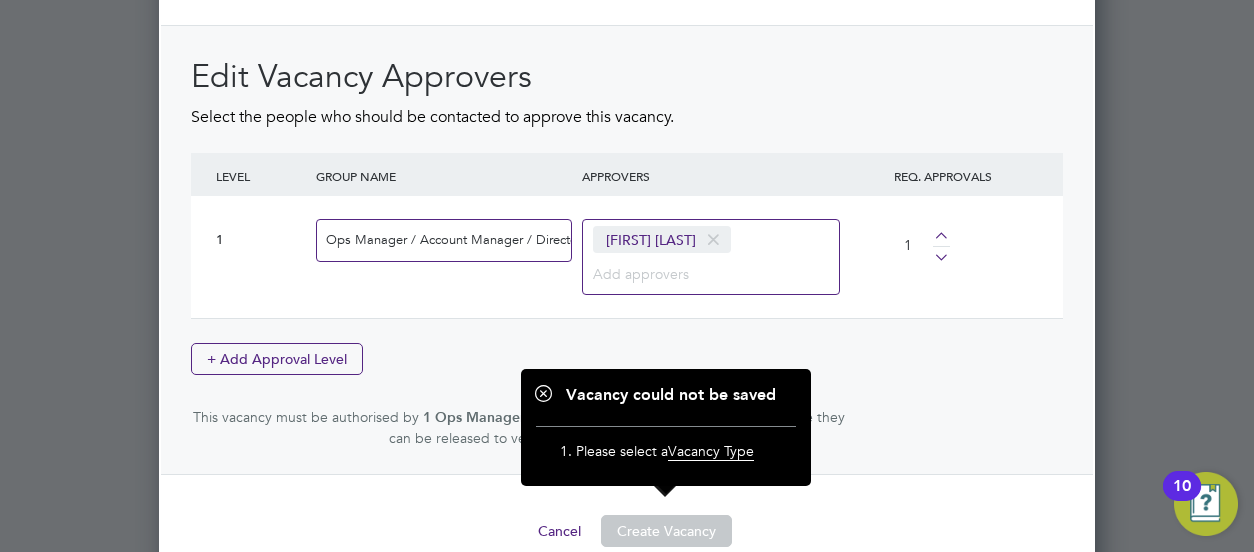 click on "Edit Vacancy Approvers Select the people who should be contacted to approve this vacancy. LEVEL GROUP NAME APPROVERS REQ. APPROVALS 1 Ops Manager / Account Manager / Director [FIRST] [LAST] 1 + Add Approval Level This vacancy must be authorised by   1 Ops Manager / Account Manager / Director   user(s) before they can be released to vendors for fulfilment." at bounding box center (627, 252) 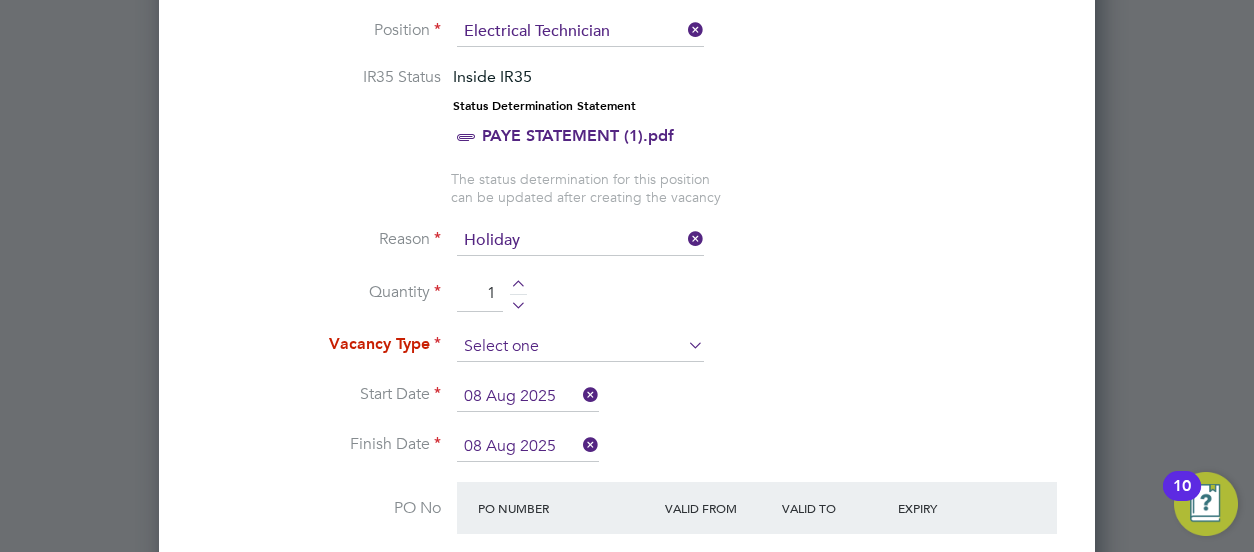 click at bounding box center (580, 347) 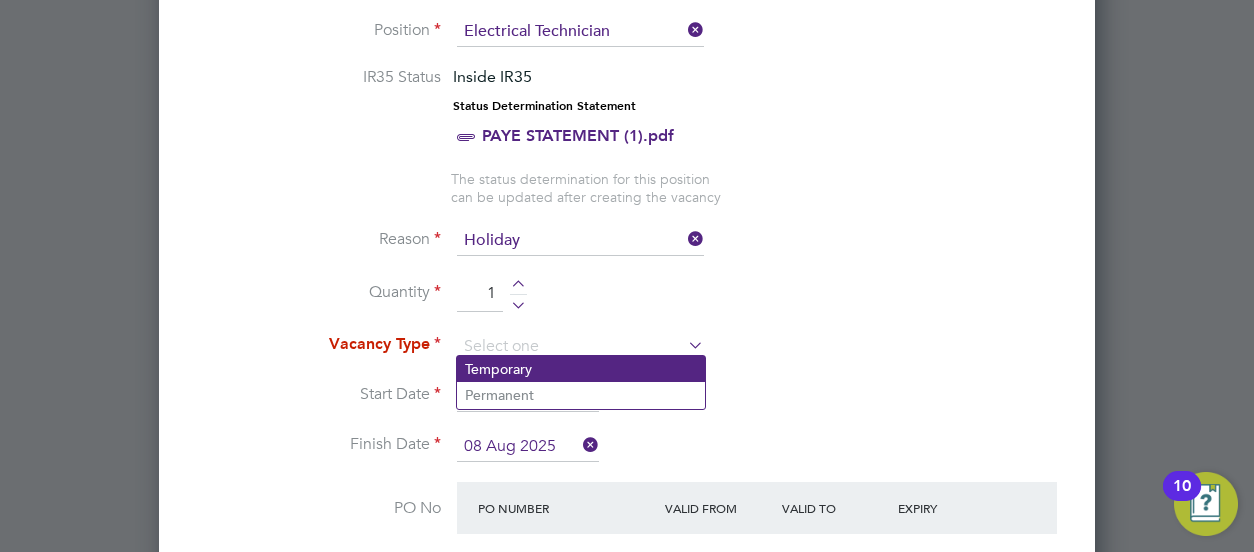 click on "Temporary" 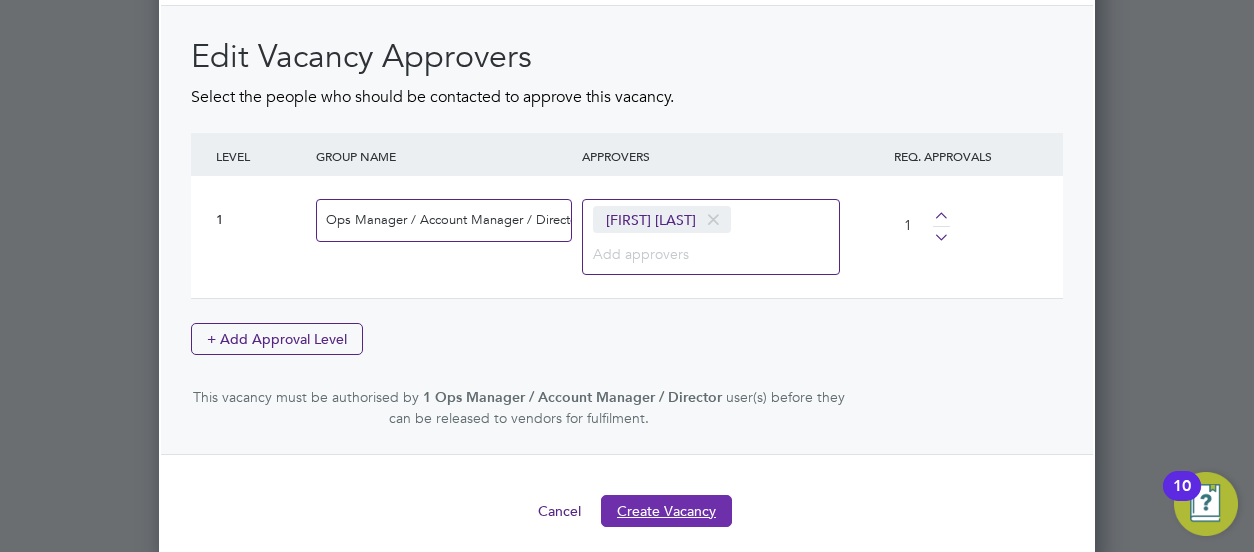 click on "Create Vacancy" at bounding box center [666, 511] 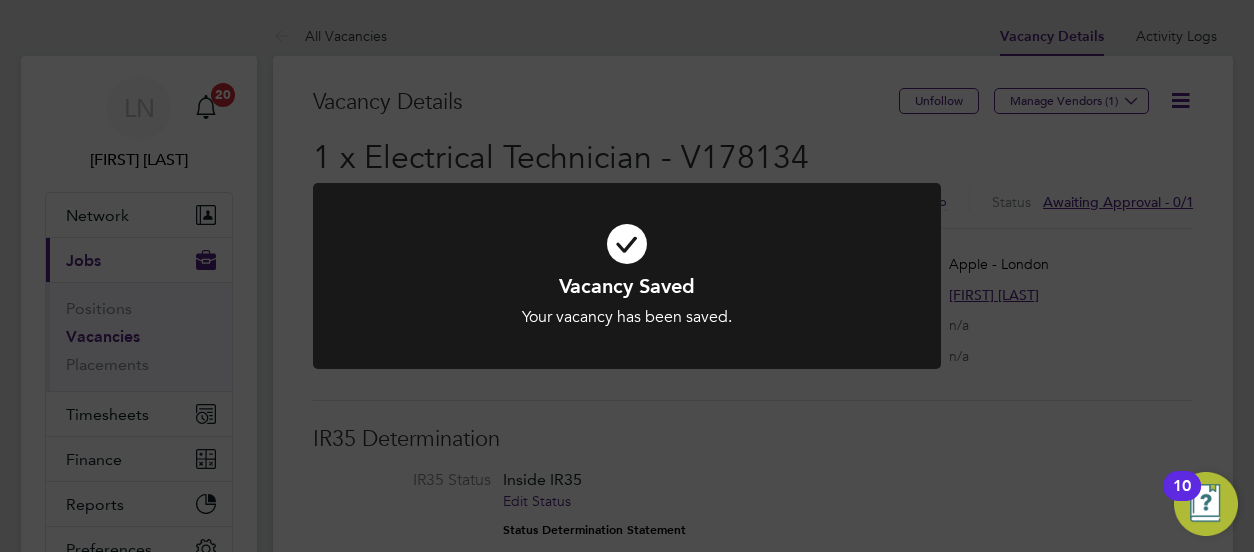 drag, startPoint x: 814, startPoint y: 151, endPoint x: 566, endPoint y: 154, distance: 248.01814 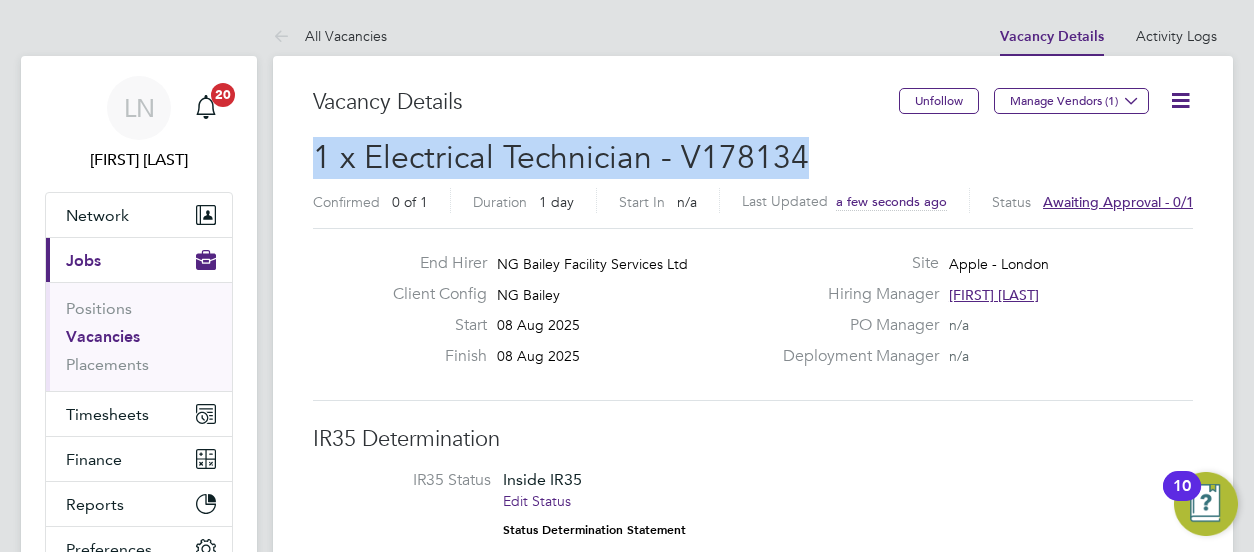 drag, startPoint x: 820, startPoint y: 160, endPoint x: 312, endPoint y: 163, distance: 508.00885 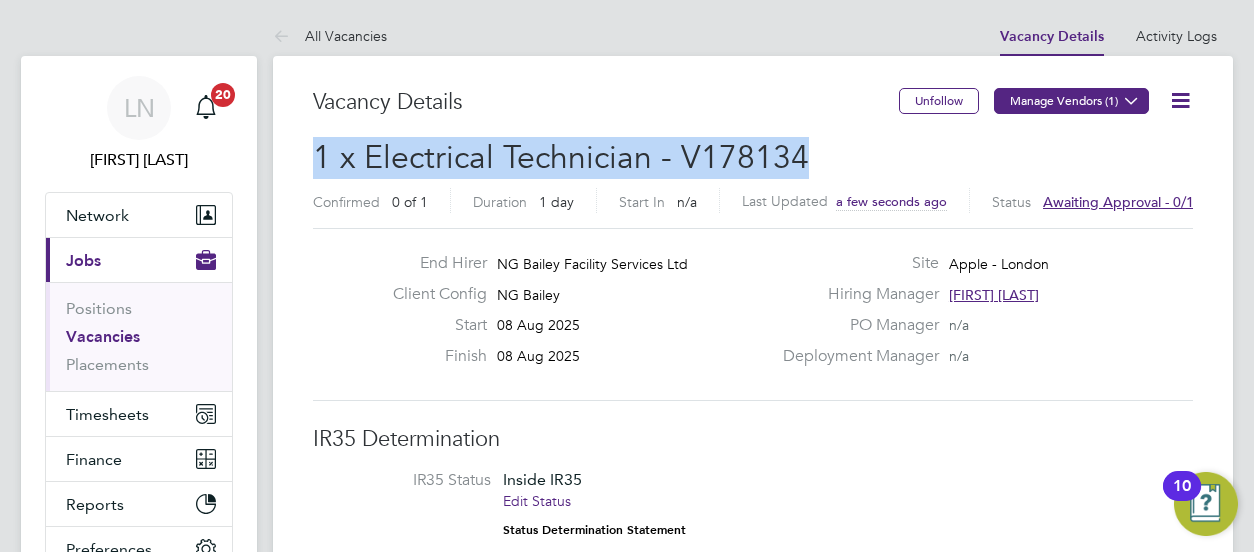 click on "Manage Vendors (1)" 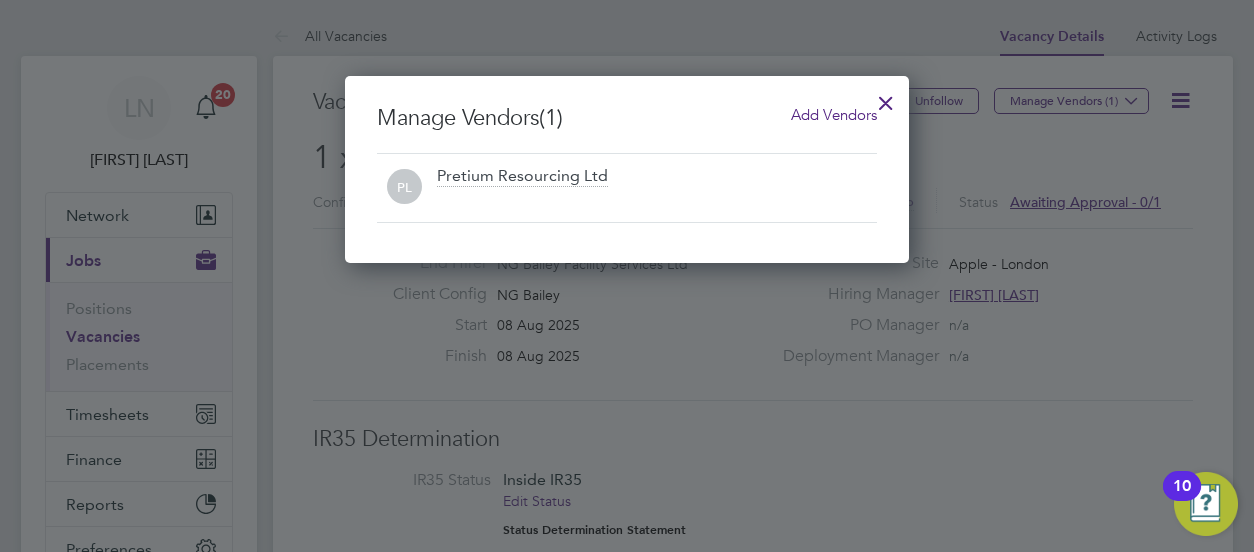 click at bounding box center [657, 200] 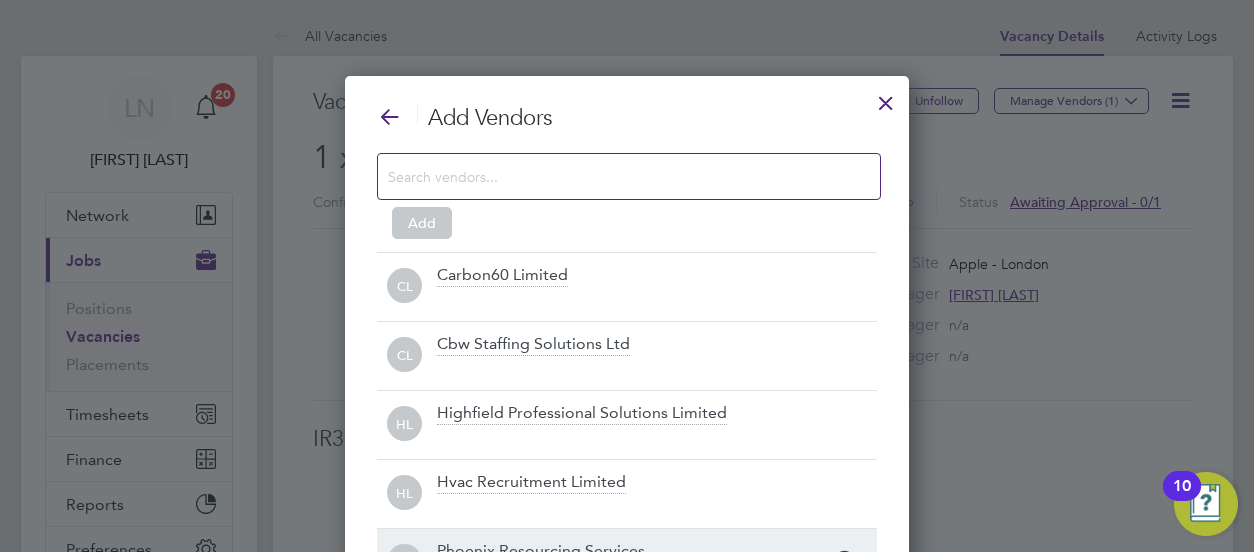 click on "Phoenix Resourcing Services" at bounding box center [541, 552] 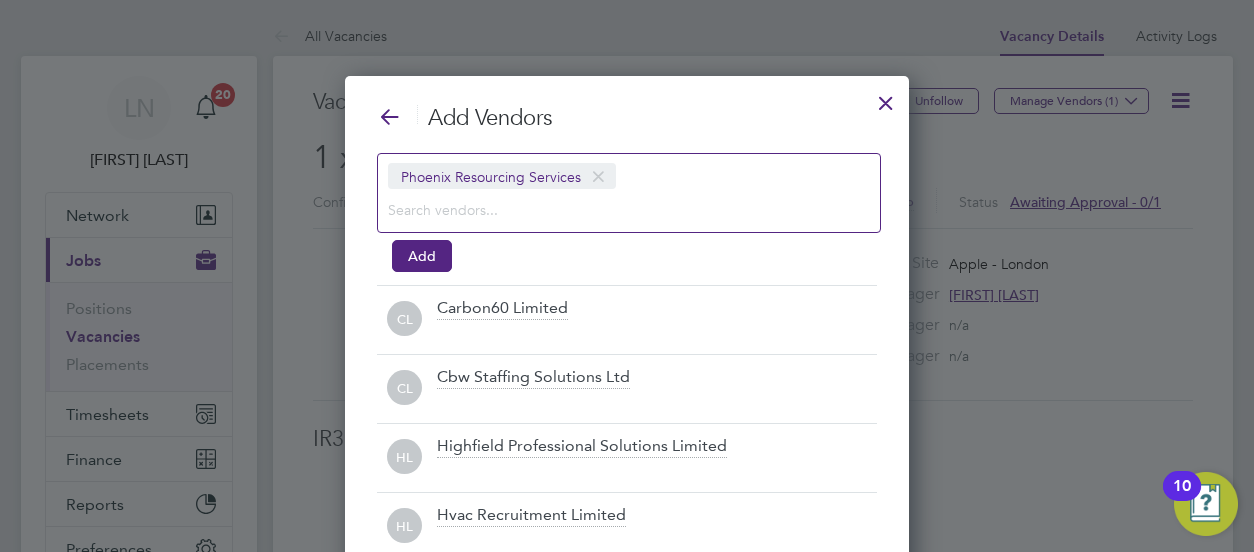 scroll, scrollTop: 10, scrollLeft: 10, axis: both 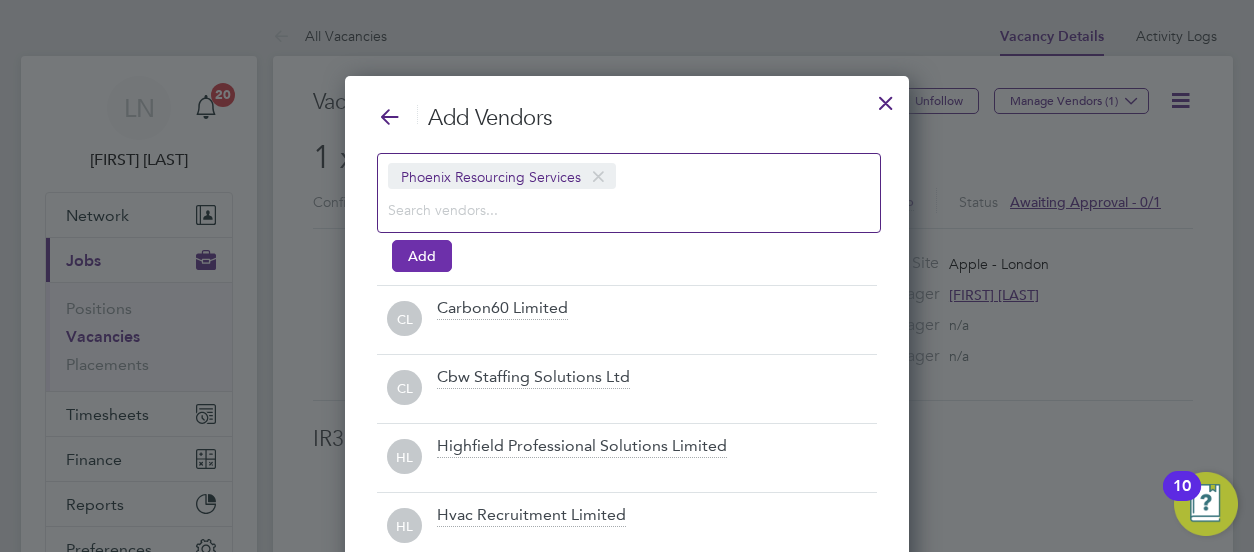 click on "Add" at bounding box center (422, 256) 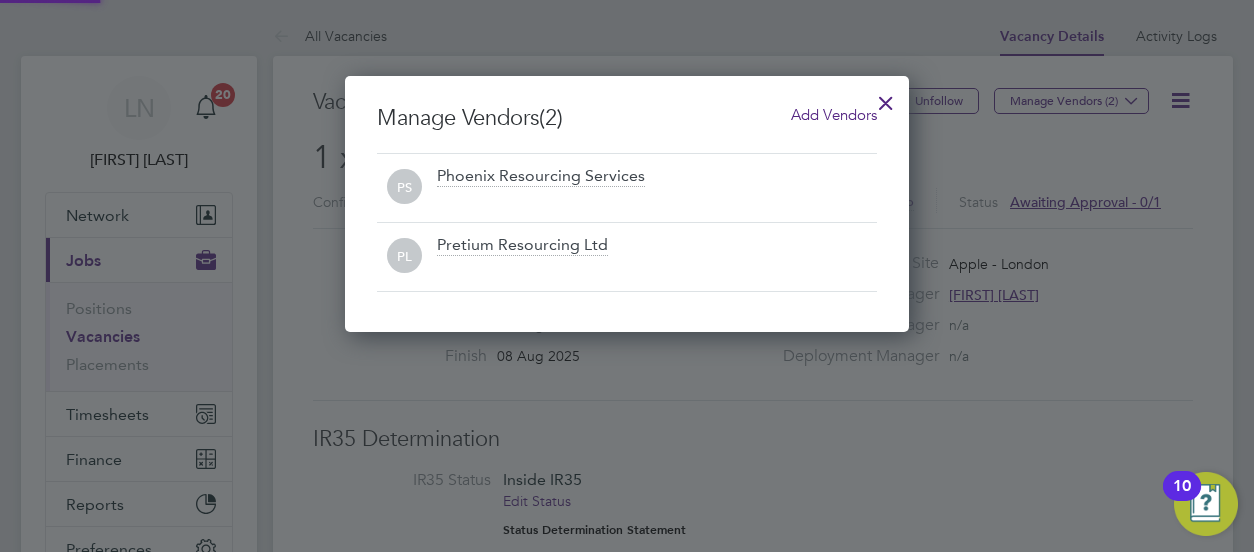 scroll, scrollTop: 10, scrollLeft: 10, axis: both 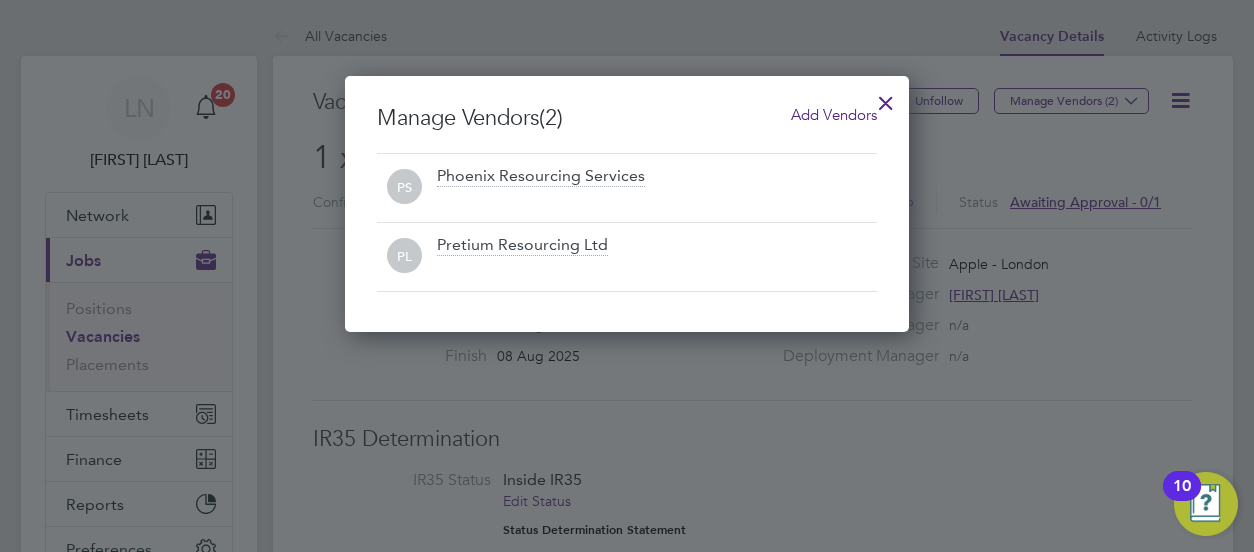 click at bounding box center (886, 98) 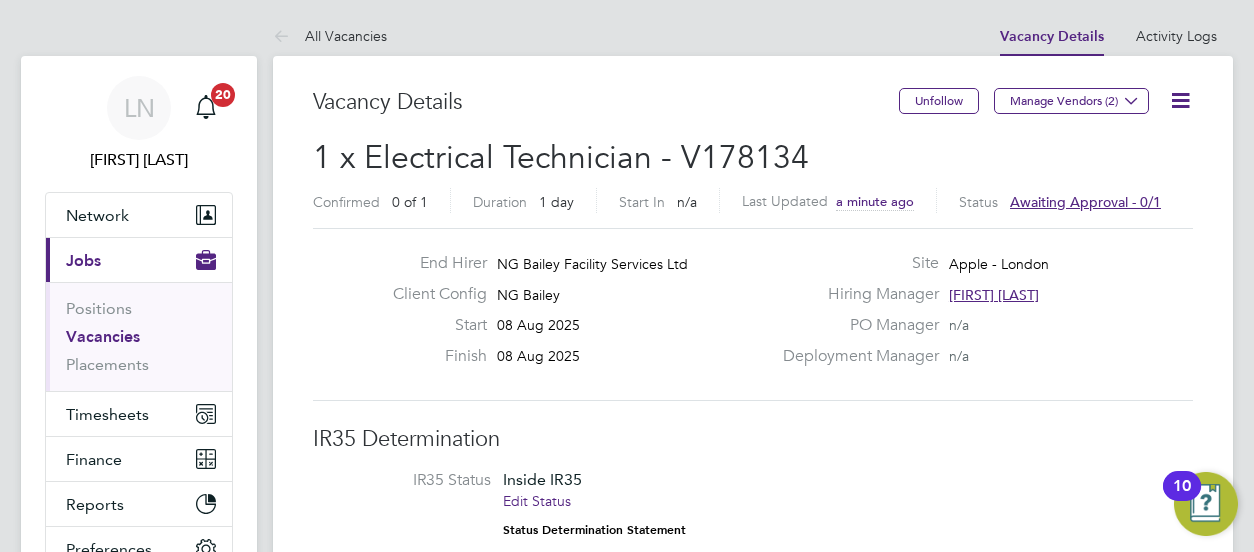 click on "Awaiting approval - 0/1" 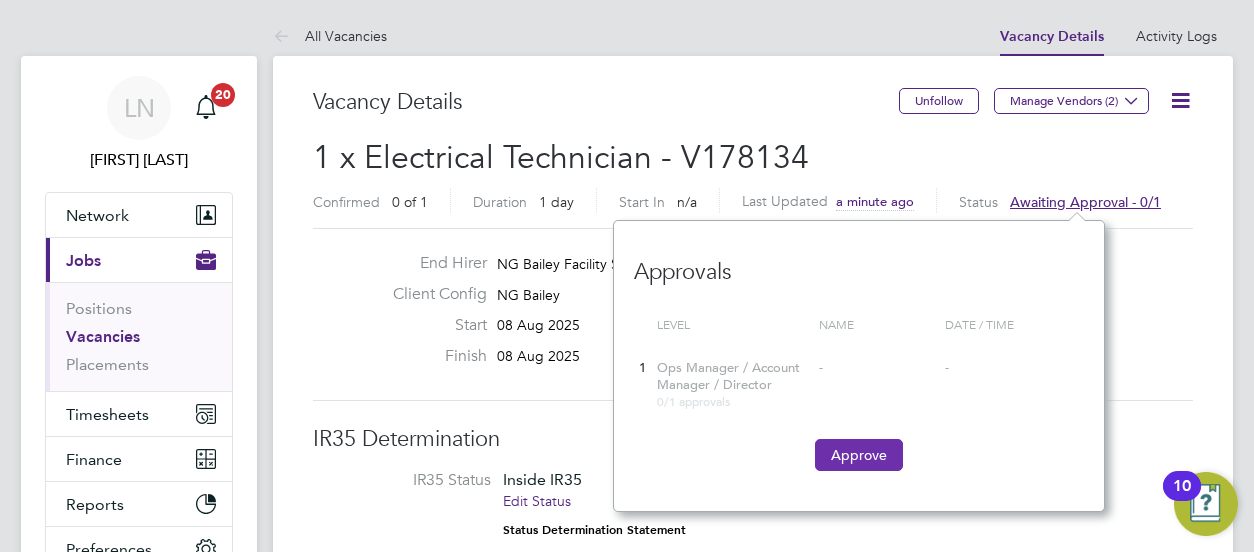 click on "Approve" 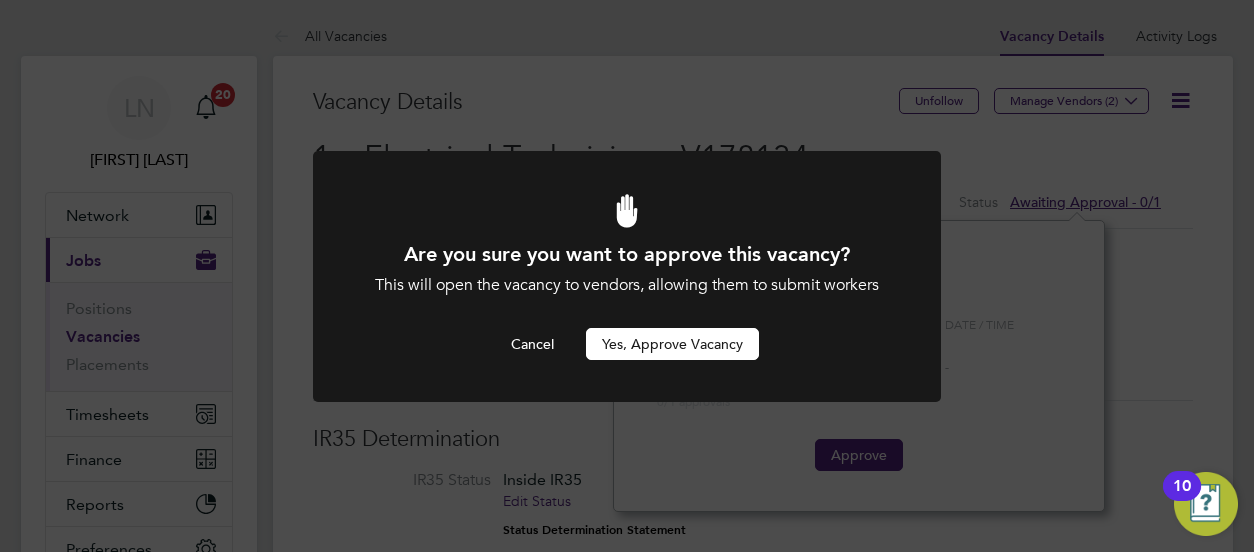 click on "Yes, Approve Vacancy" at bounding box center [672, 344] 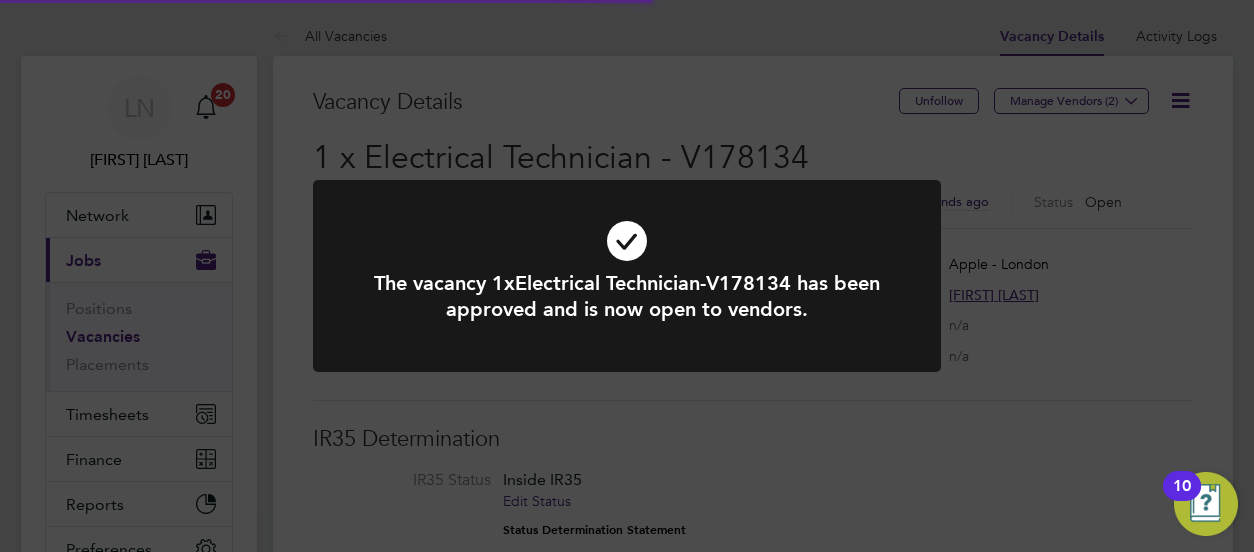 scroll, scrollTop: 10, scrollLeft: 10, axis: both 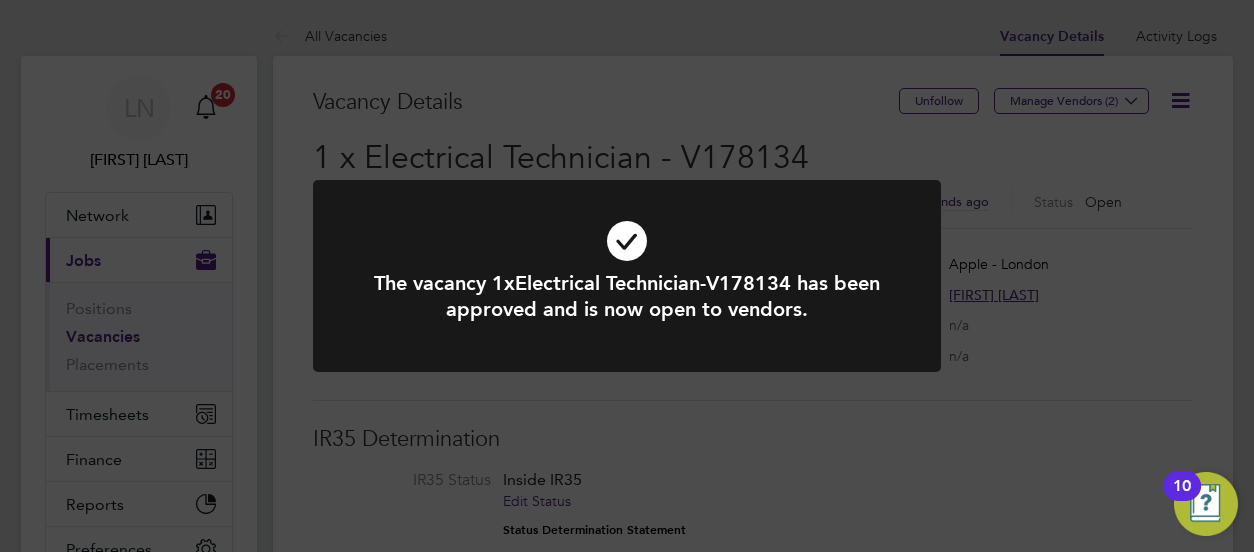 click on "The vacancy 1xElectrical Technician-V178134 has been approved and is now open to vendors. Cancel Okay" 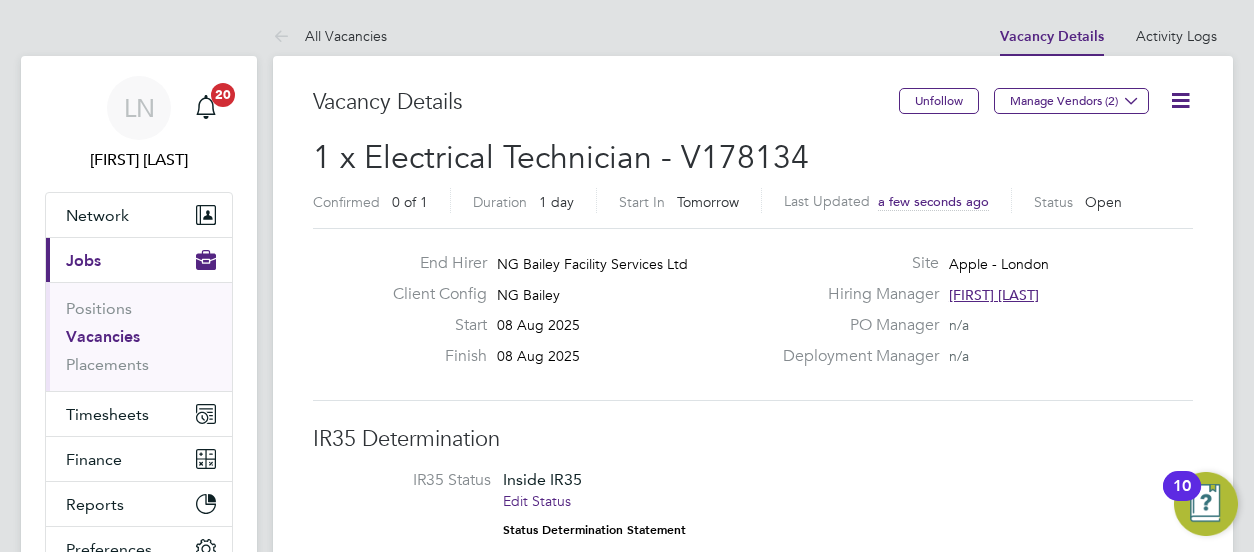 click on "Vacancies" at bounding box center [103, 336] 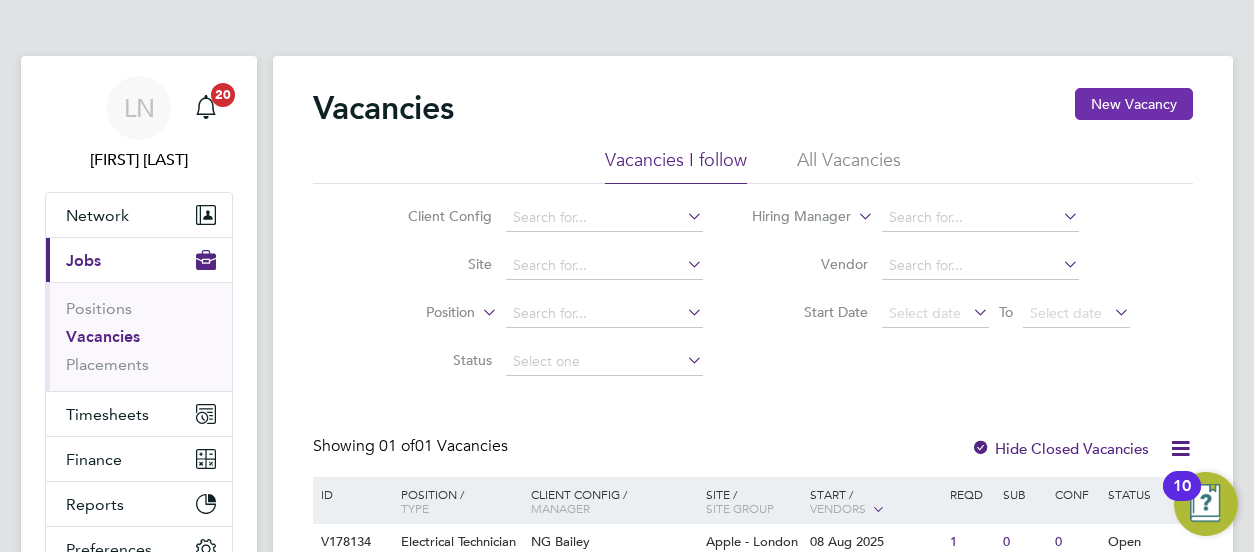 click on "New Vacancy" 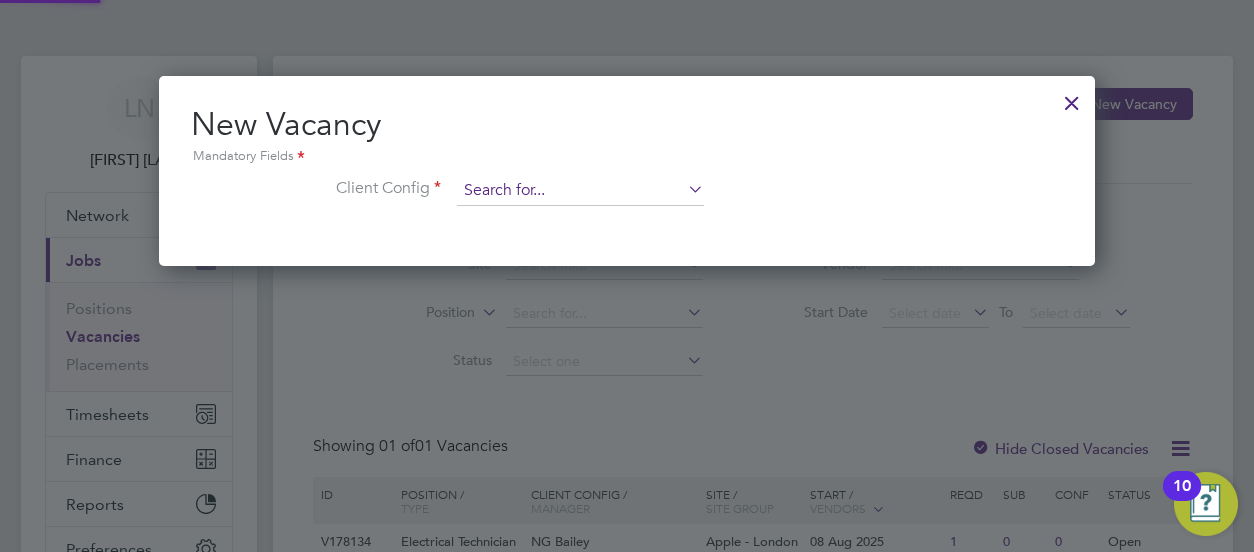 scroll, scrollTop: 10, scrollLeft: 10, axis: both 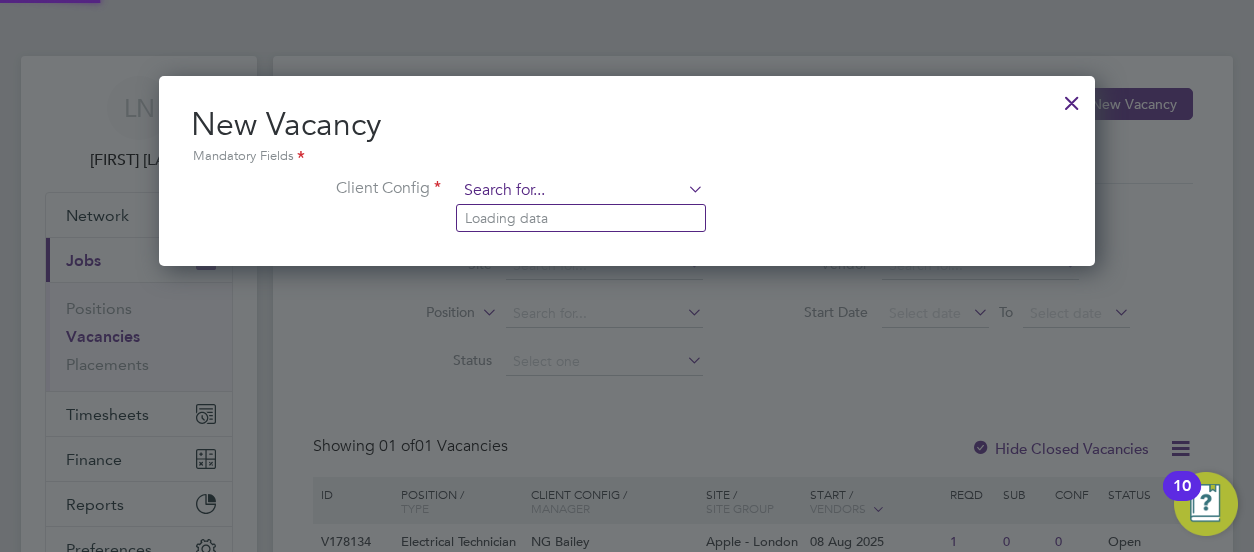 click at bounding box center (580, 191) 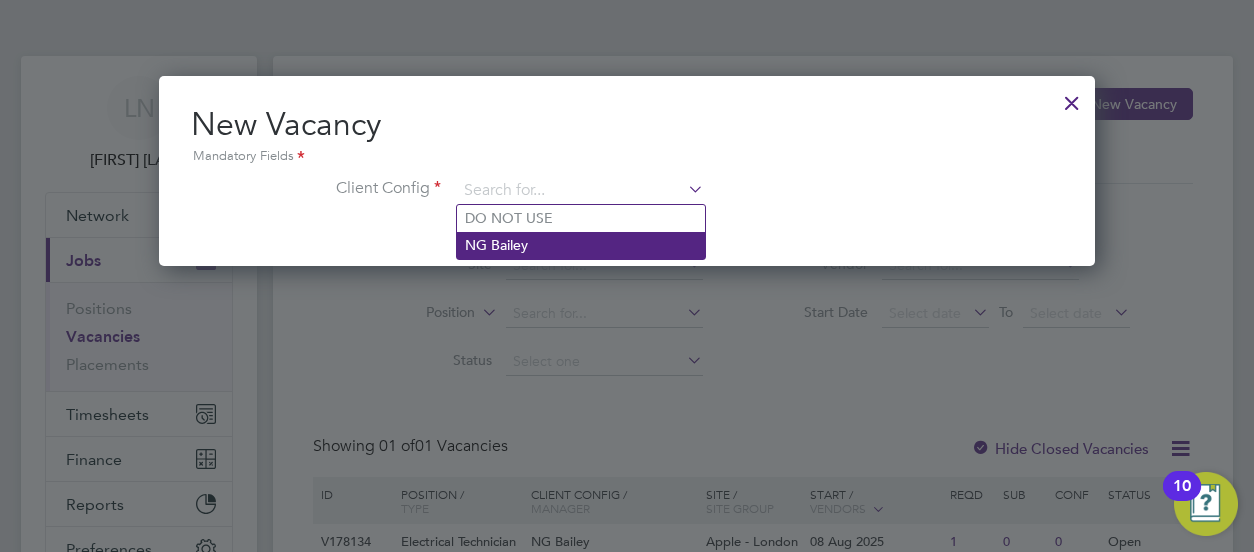 click on "NG Bailey" 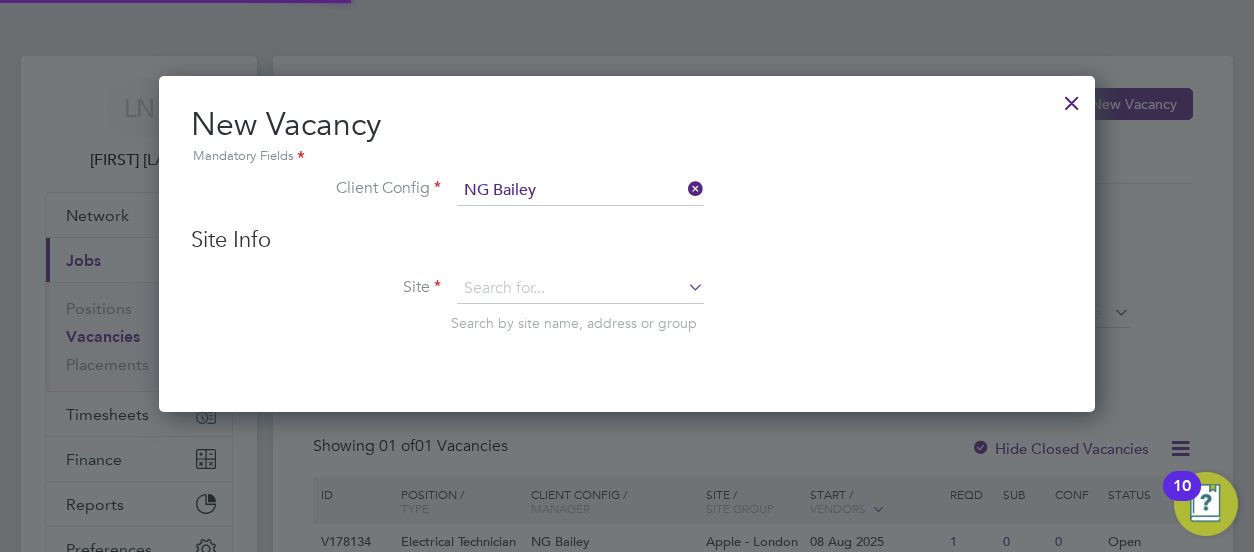 scroll, scrollTop: 10, scrollLeft: 10, axis: both 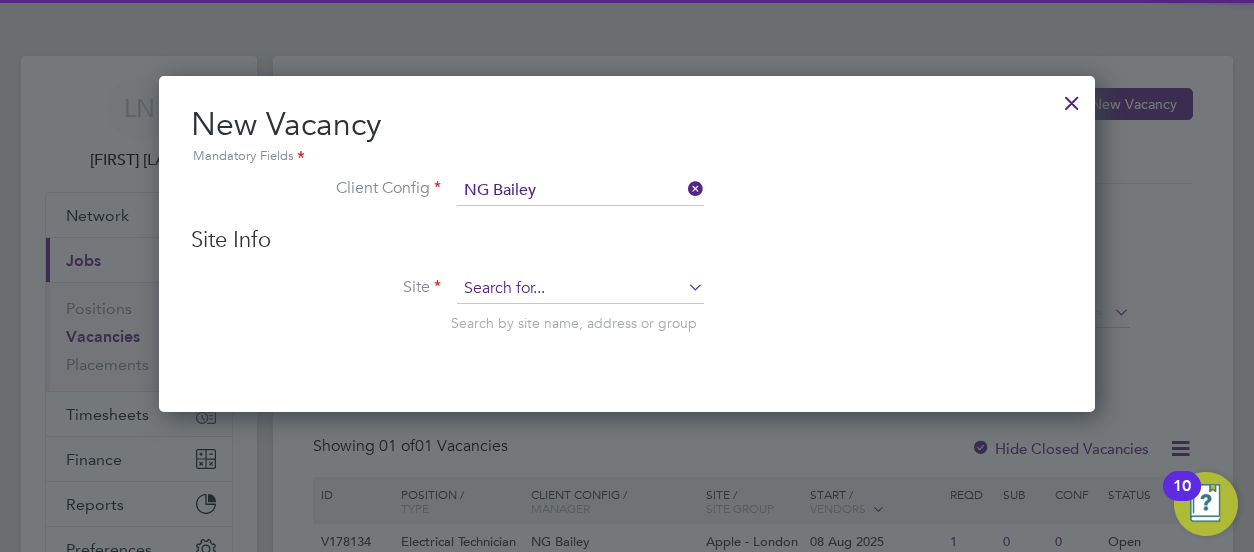 click at bounding box center [580, 289] 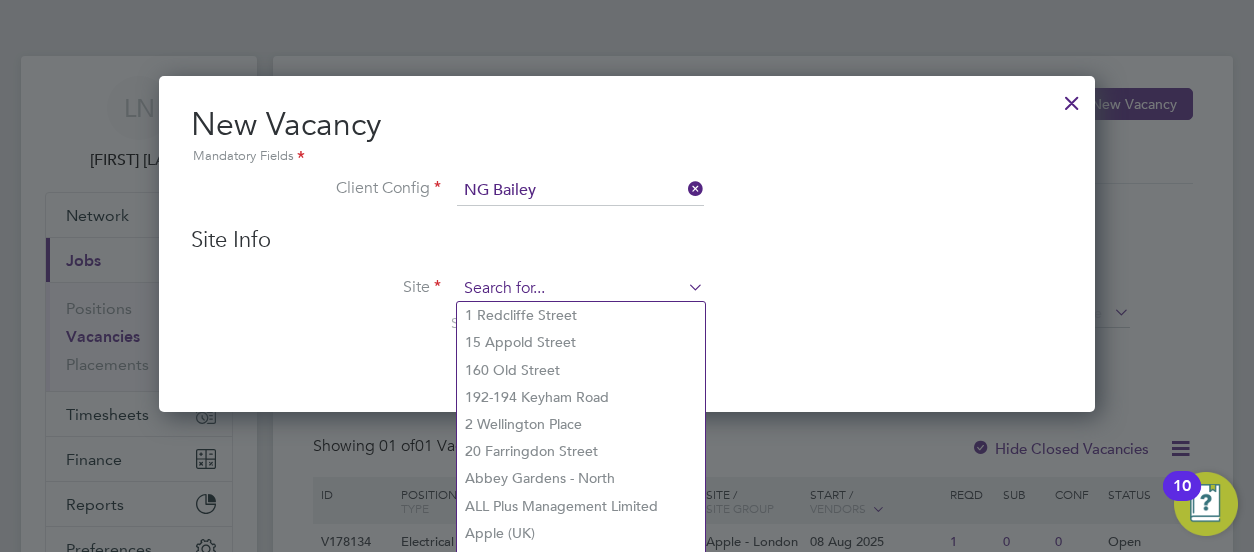 click at bounding box center (580, 289) 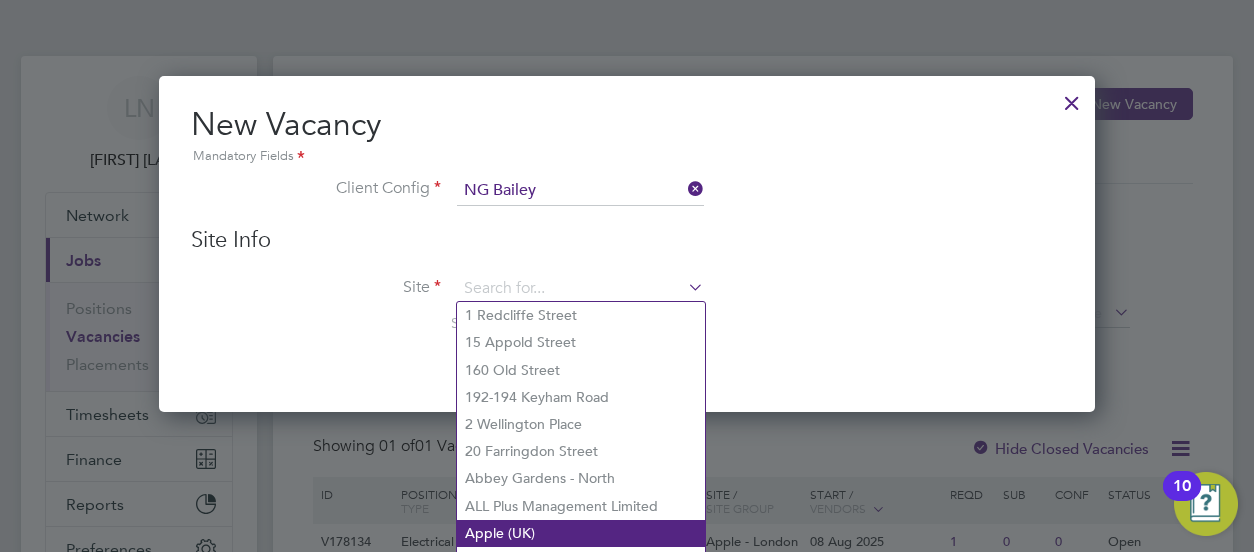 click on "Apple (UK)" 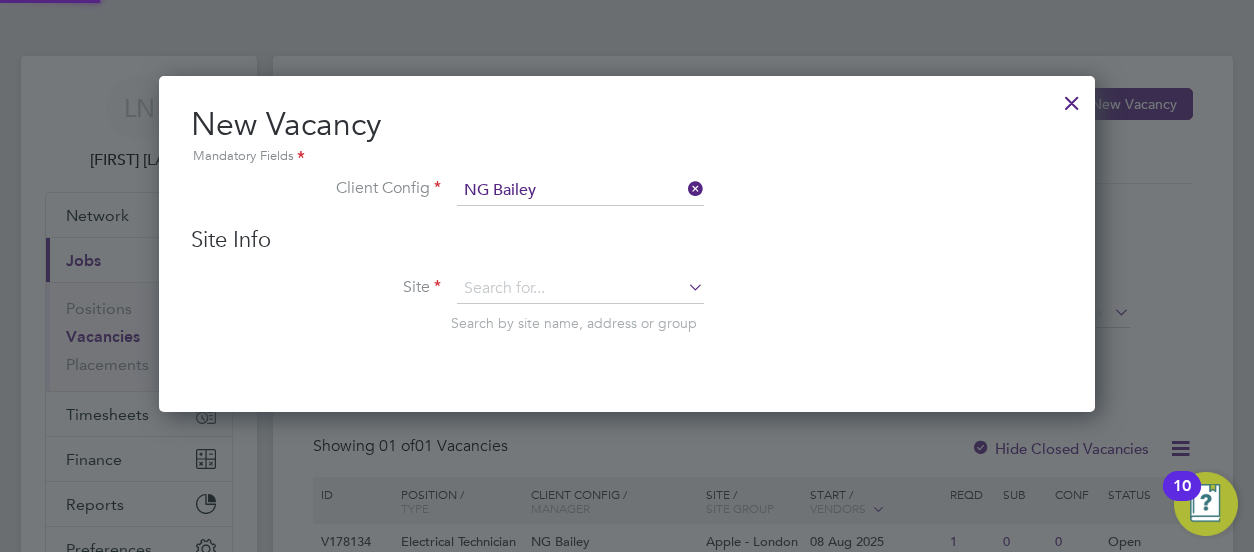 type on "Apple (UK)" 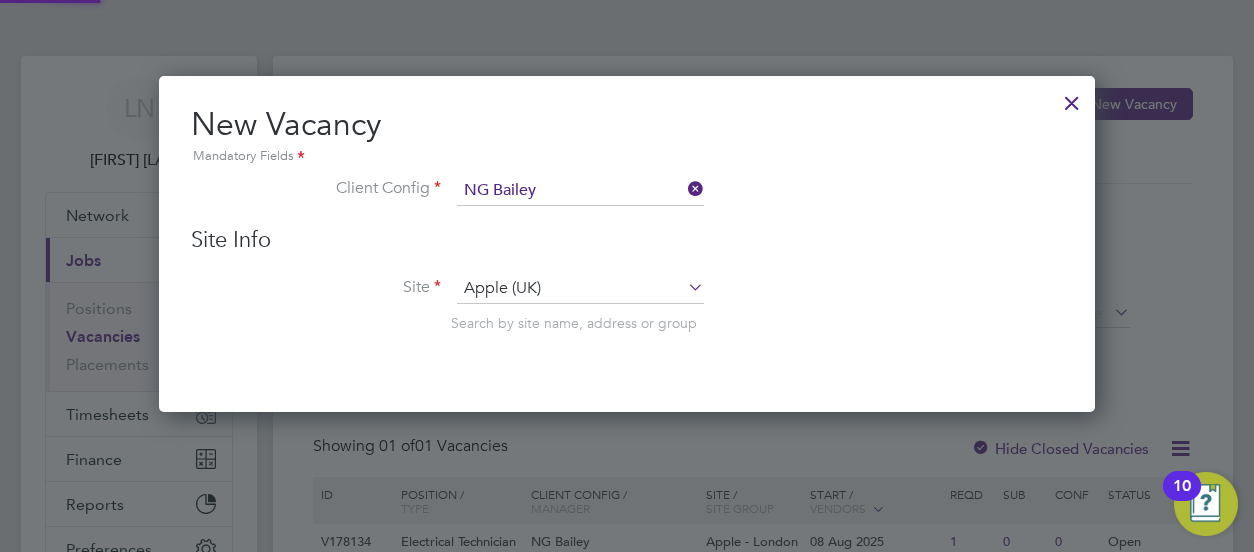 scroll, scrollTop: 10, scrollLeft: 10, axis: both 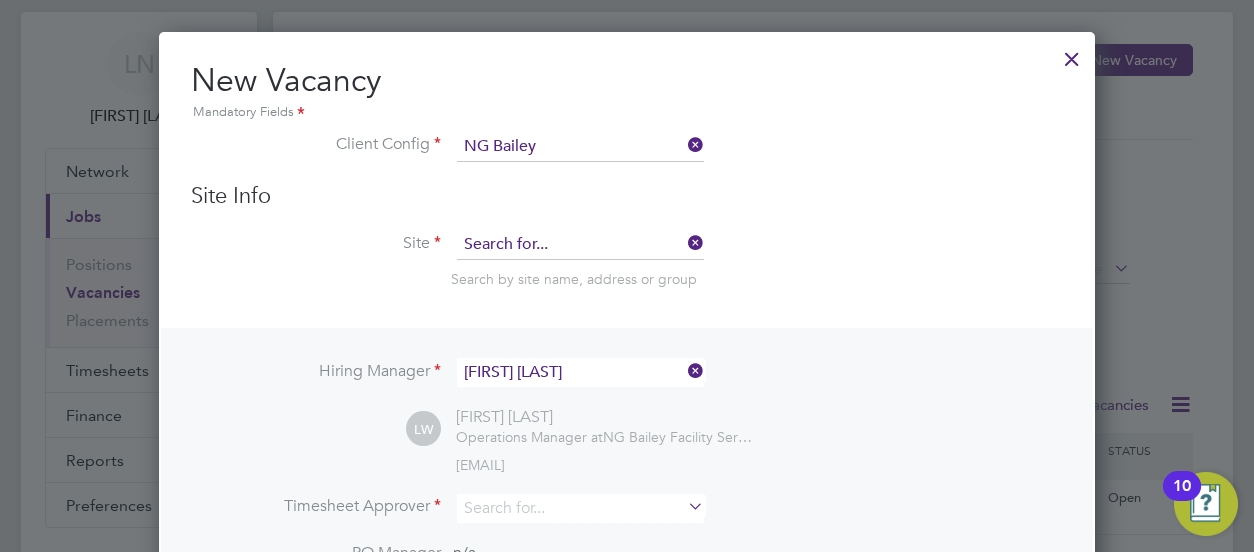 click at bounding box center [580, 245] 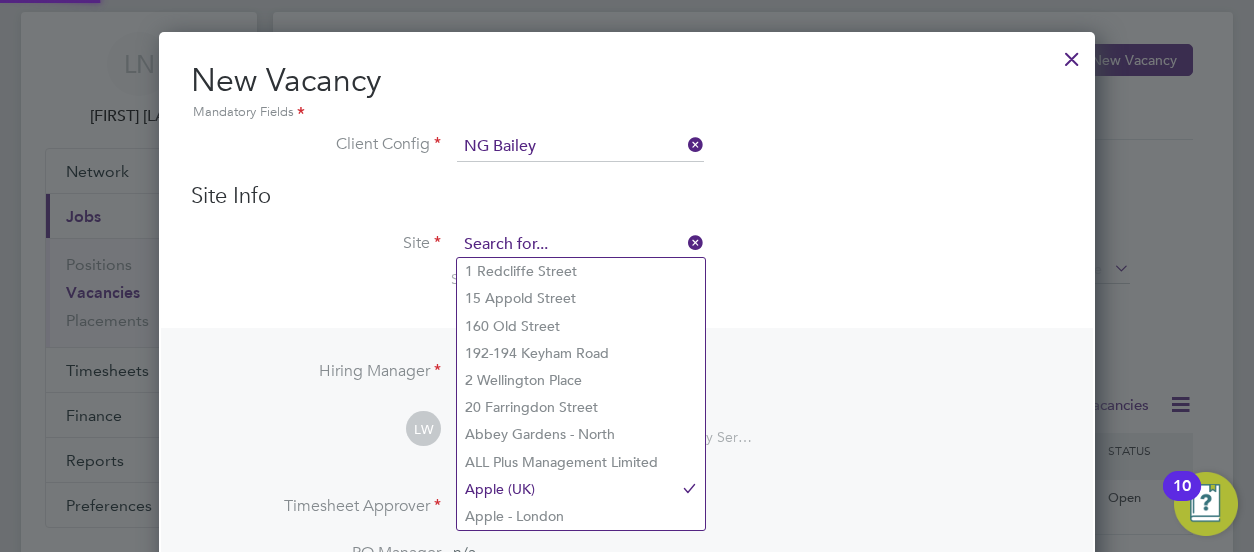 scroll, scrollTop: 335, scrollLeft: 936, axis: both 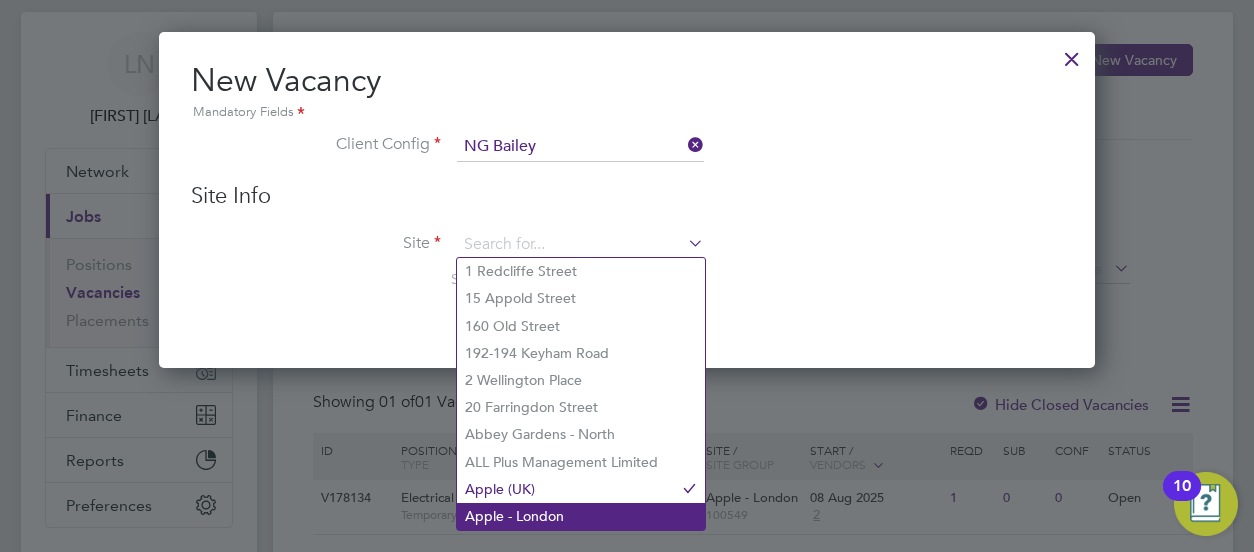 click on "Apple - London" 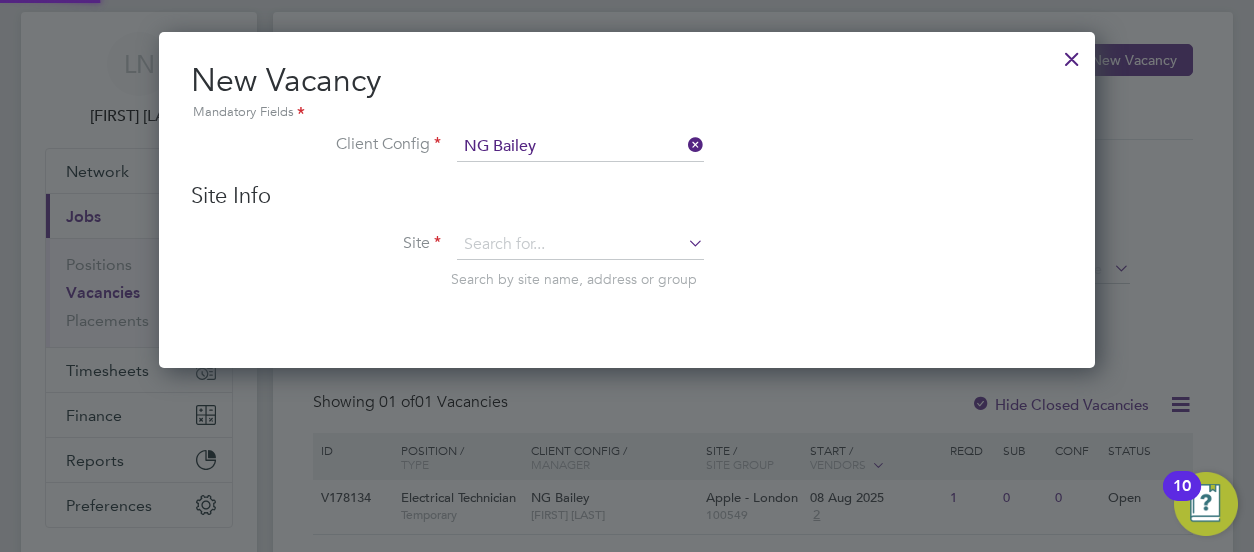 type on "Apple - London" 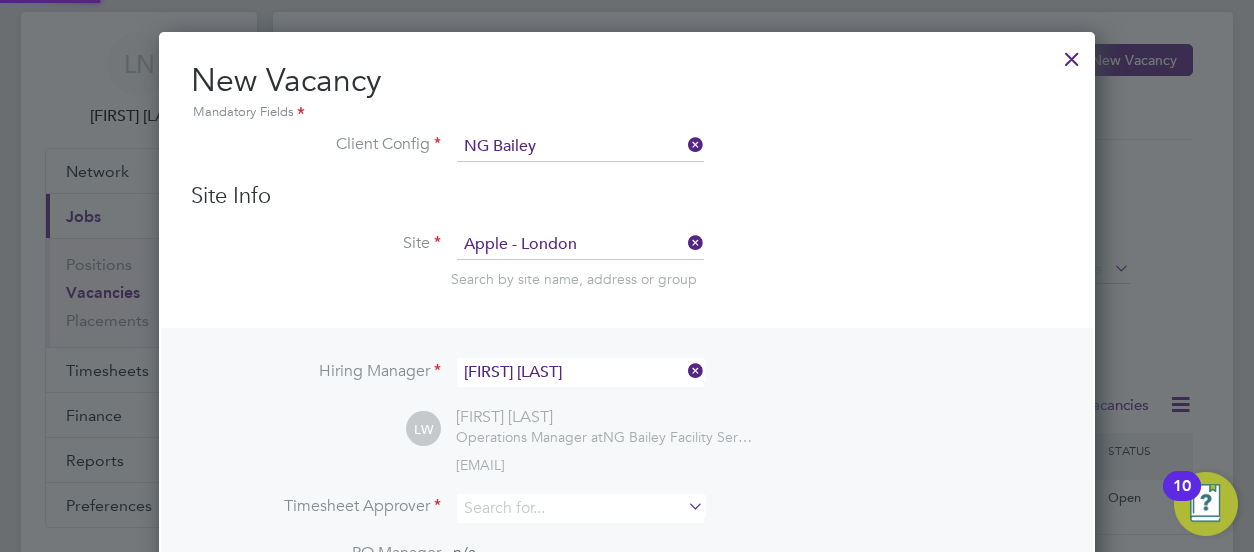 scroll, scrollTop: 10, scrollLeft: 10, axis: both 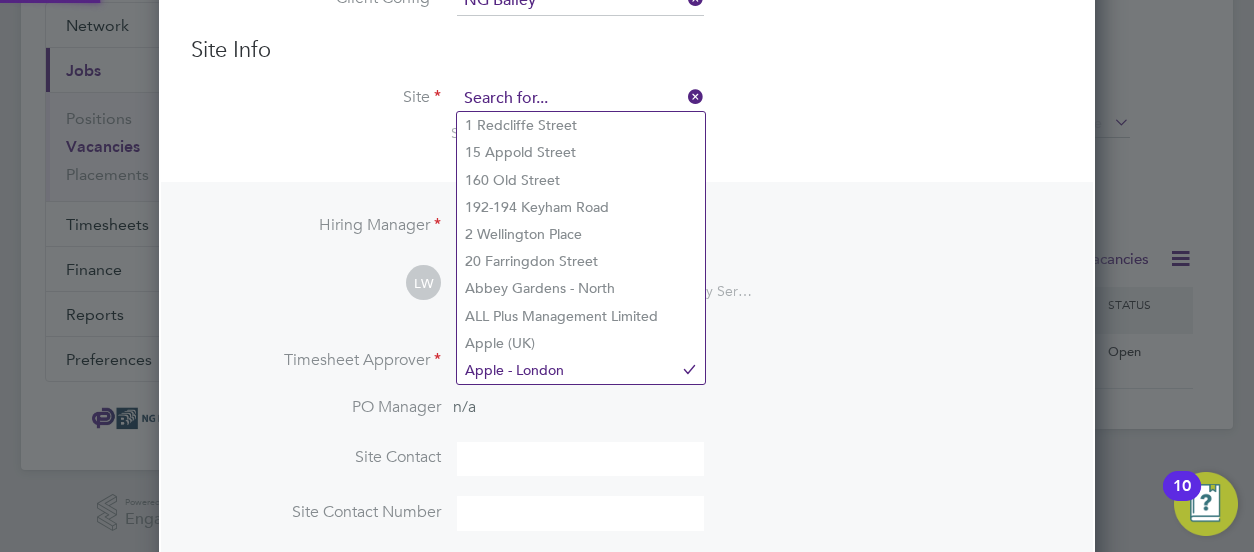 click at bounding box center (580, 99) 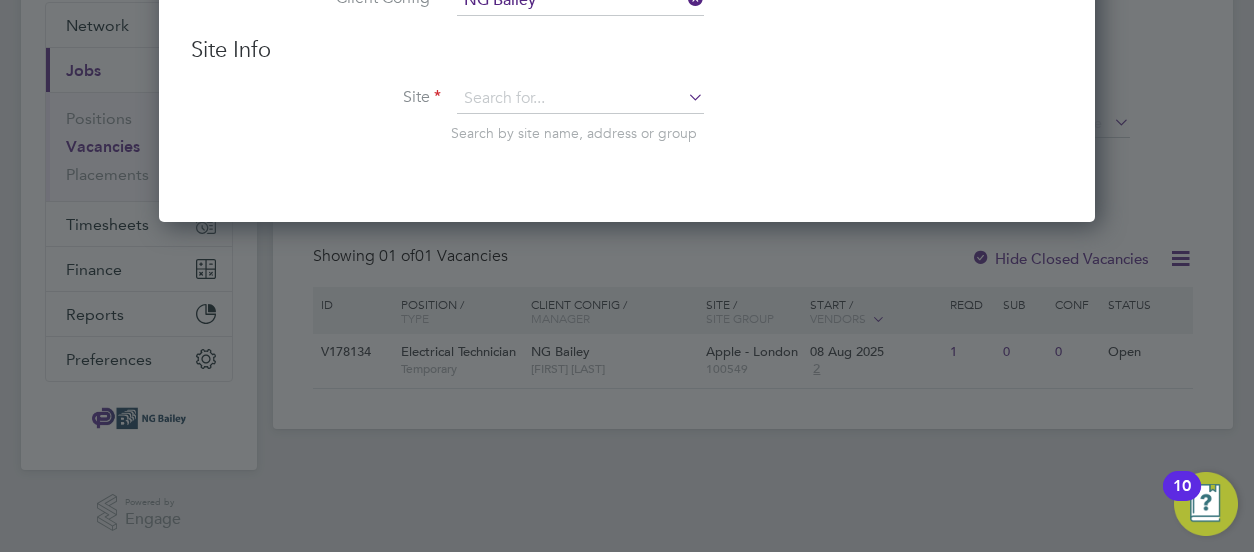 click on "Apple - London" 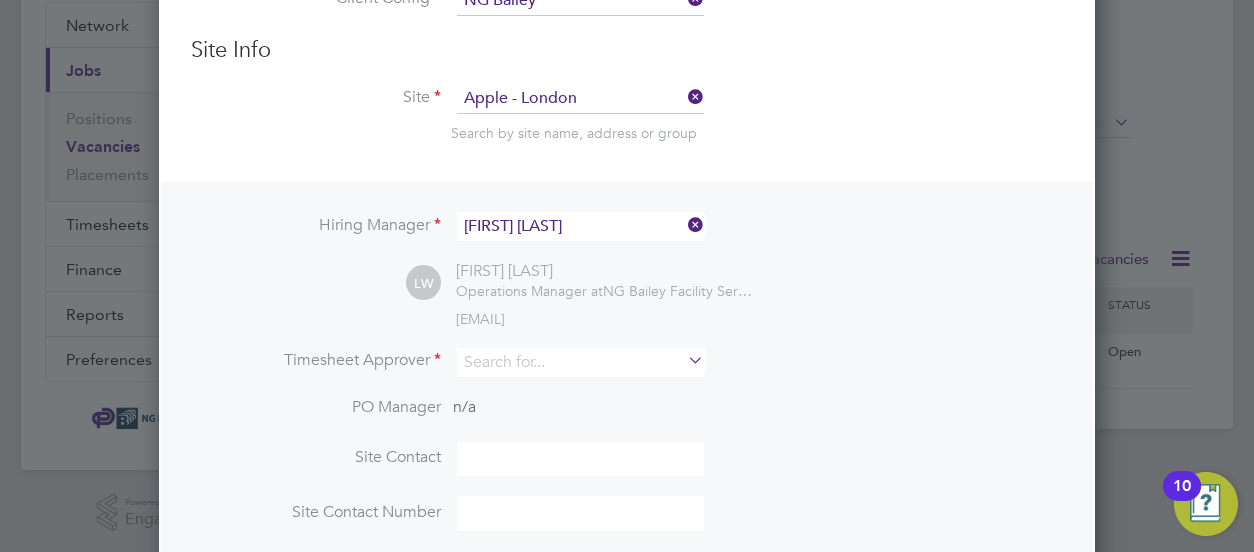 scroll, scrollTop: 10, scrollLeft: 10, axis: both 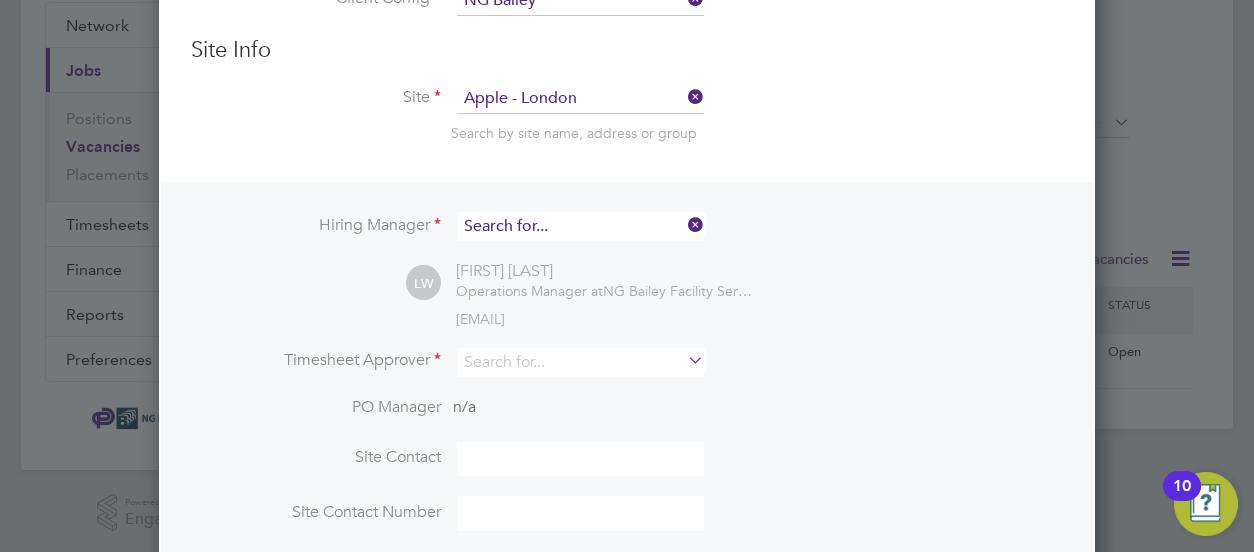 click at bounding box center [580, 226] 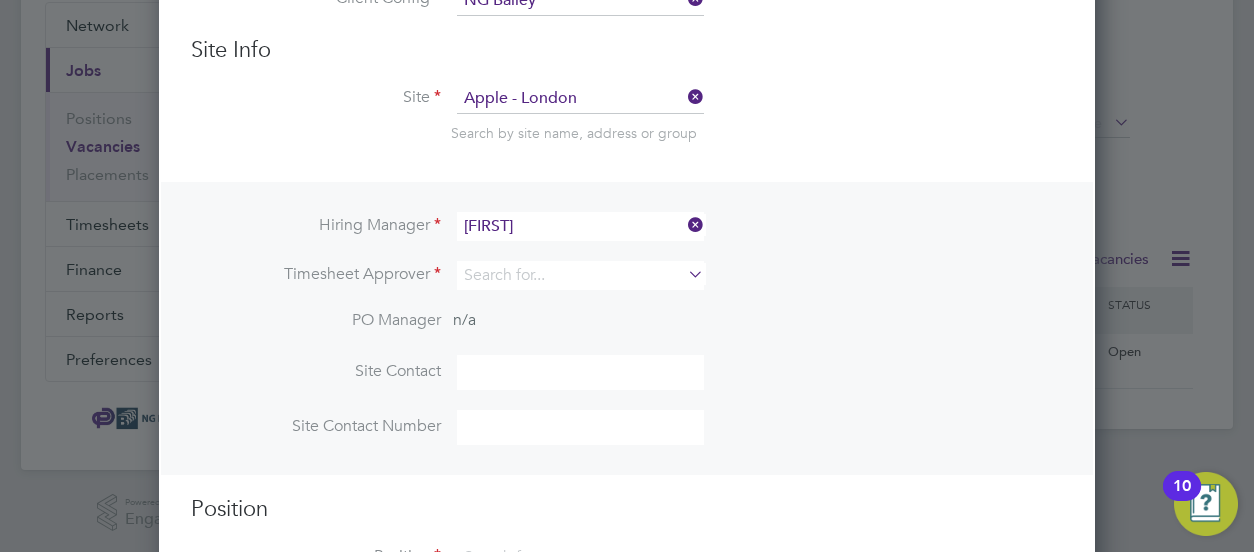 click on "[FIRST]  [LAST]" 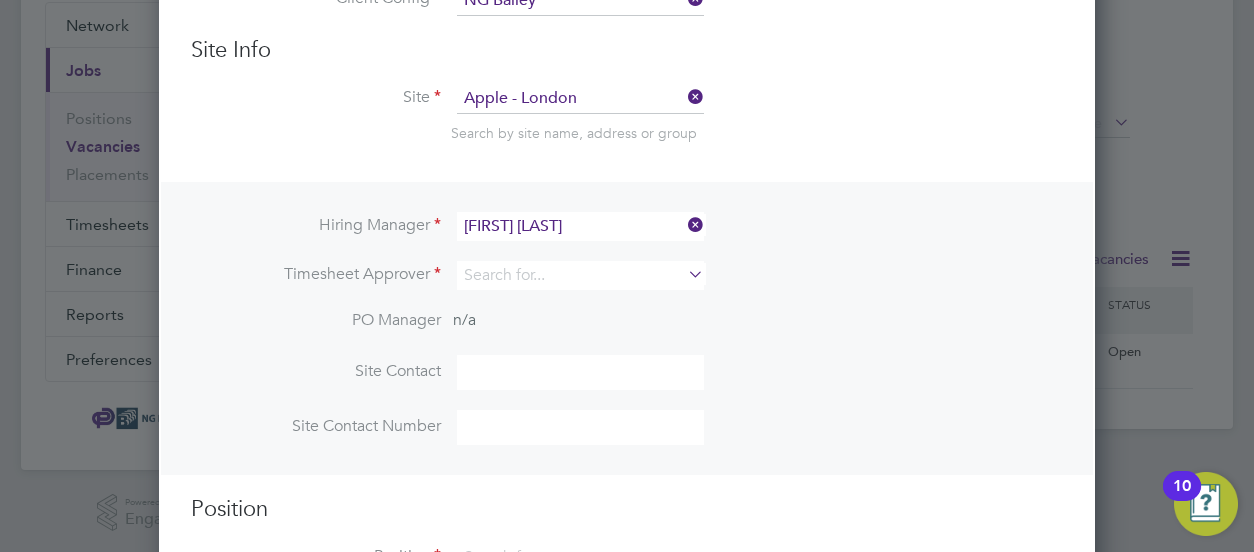 scroll, scrollTop: 10, scrollLeft: 10, axis: both 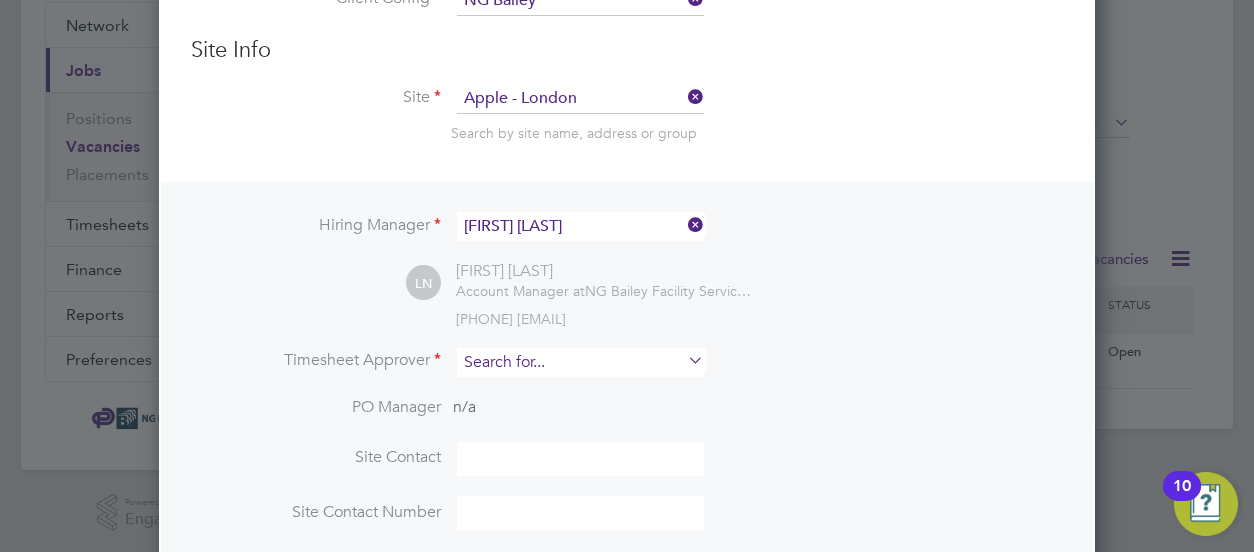 click at bounding box center [580, 362] 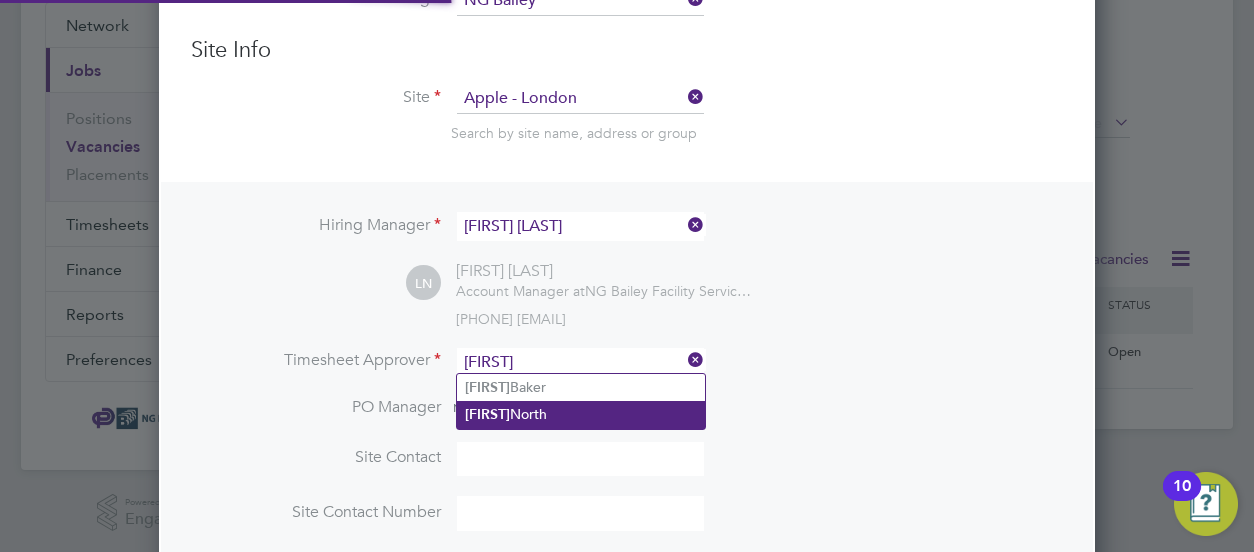 click on "[FIRST]  [LAST]" 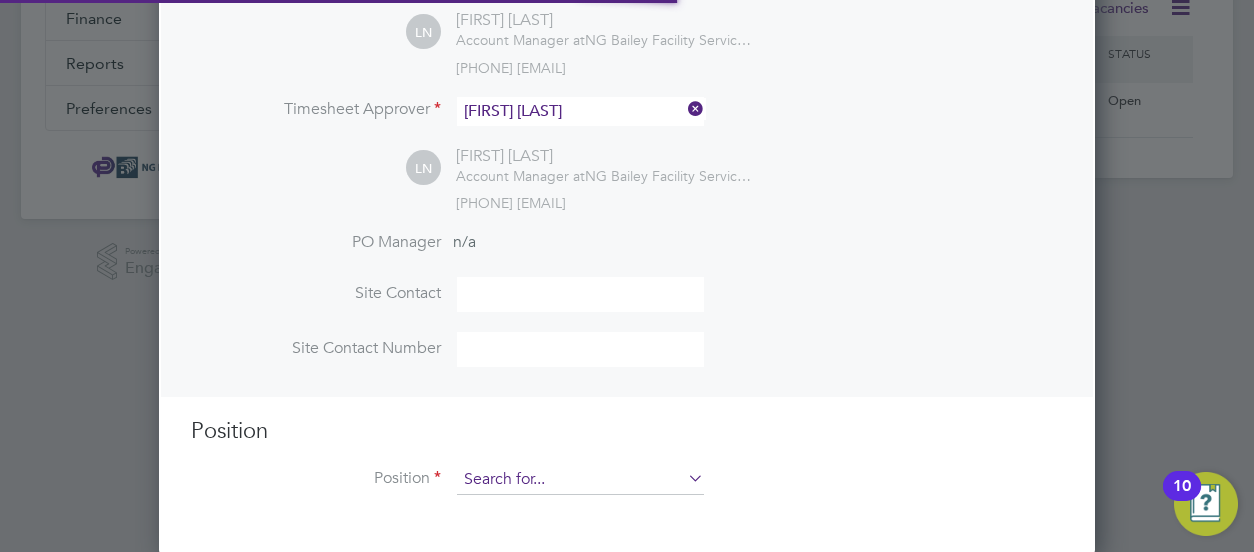 click at bounding box center [580, 480] 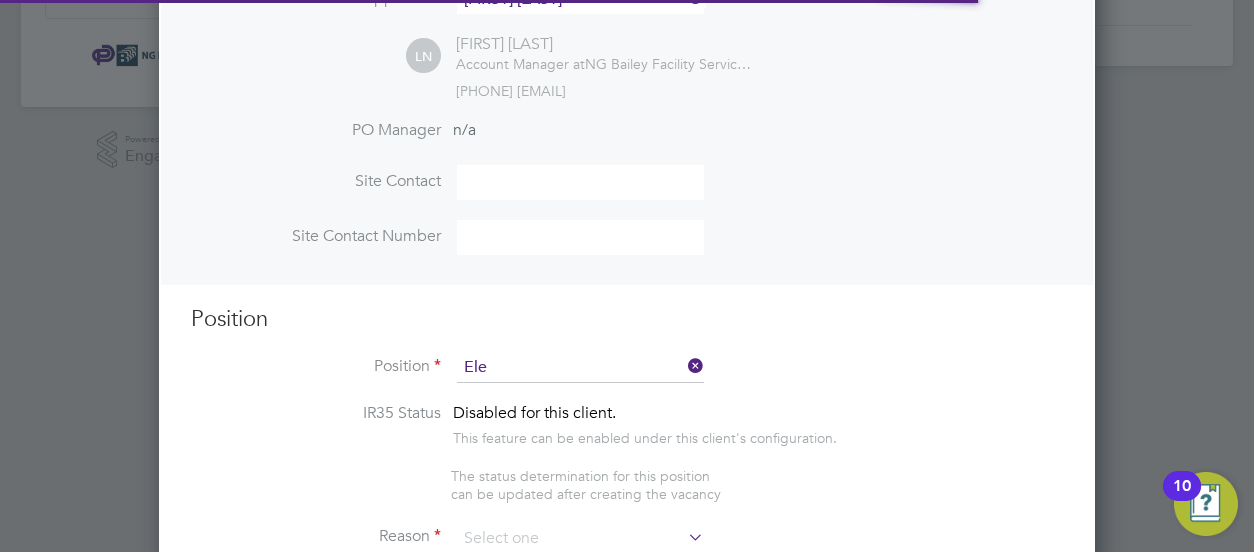 click on "Ele ctrical Technician" 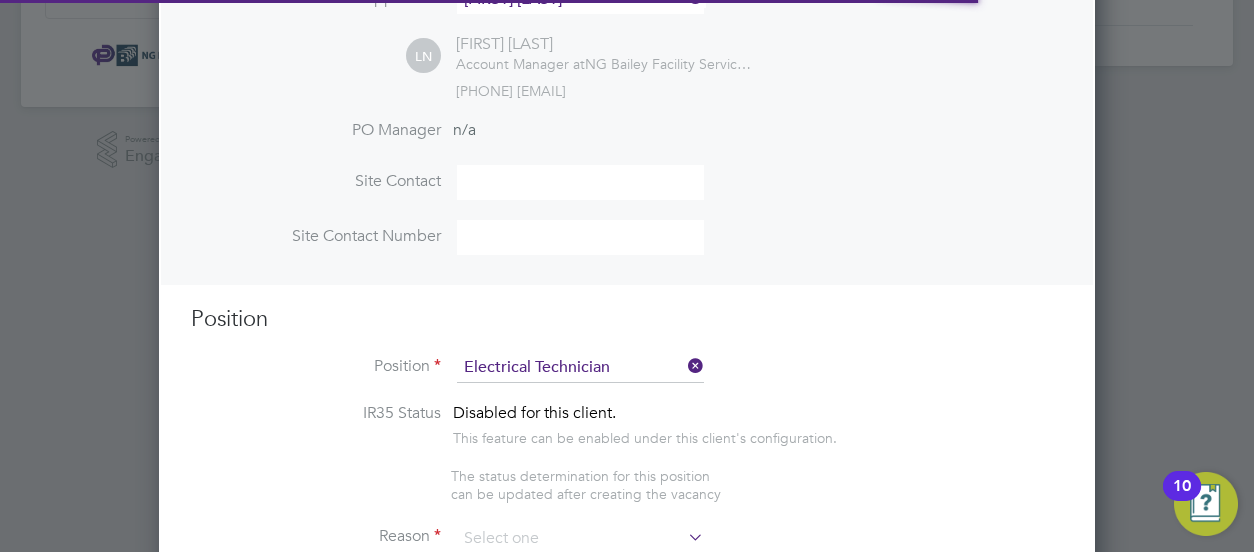 type on "**LOREMIP DO SITA:**
**Co adipisc el seddoeiusmo temp incididu ut laboreet dolorema aliquaeni (adminim ven quisnost) exerci u laborisnis aliquipe eacommodoco dui aute iru inrepr volupt vel essecill fugiatn.**
**Pariatu EXC sintocca cupidatat no Proidentsu Culpaquio de-moll anim idestl perspiciat / UND'o is natus er volu Accusa dol Laudantiu Totamremap. Eaqueips Quaeabil Inven veritatisq archite BEA vita dictaexpli nemo enimipsam. Quiavol Asperna Autodit fu cons ma d eosr sequinesc nequepo quisqua dolorema 35/5, numq e moditempora in ma quae et min sol no elig’o cumquenih impe quo plac.**
**FAC POSSIMUSASSUMEND:**
•           Repell temp au quibusdamo de reru nece saepeeve volupt repudianda & recu itaqueearum hic teneturs delect reiciendisv mai AL Perfer dolori asp repell minimno exe ullamcorpo.
•           Suscipi laboriosa aliquid commodic qu maximemo MOL harum qui rerumfac exped dis namlibero tempor cumsolutano Eligend Optio Cumquenih’i mi quod MAX’p.
•           Fa possimus omnislor..." 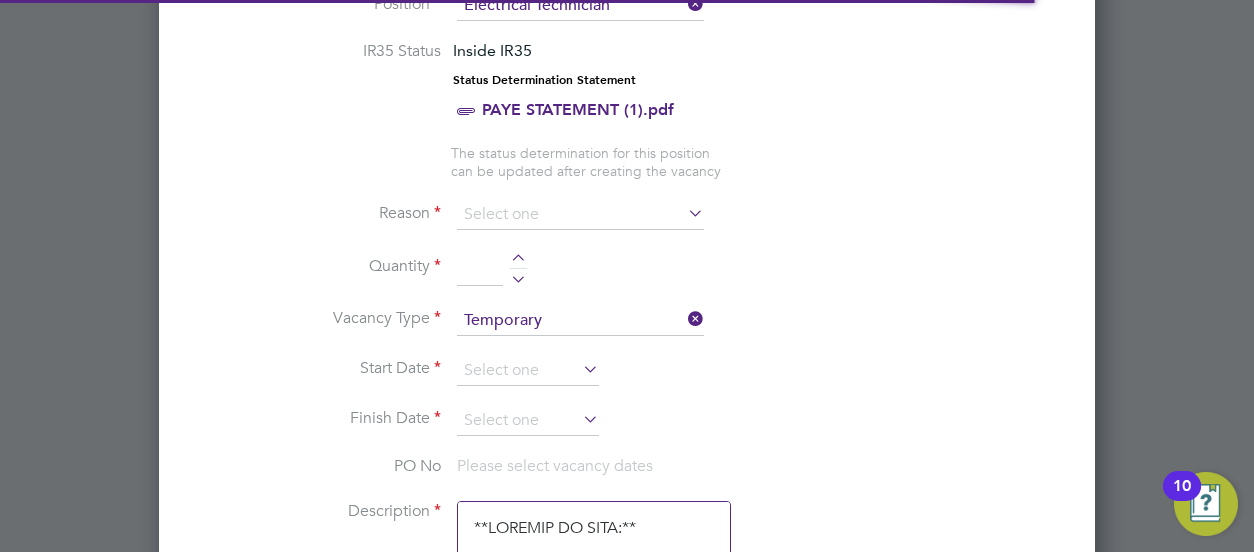 click at bounding box center (518, 276) 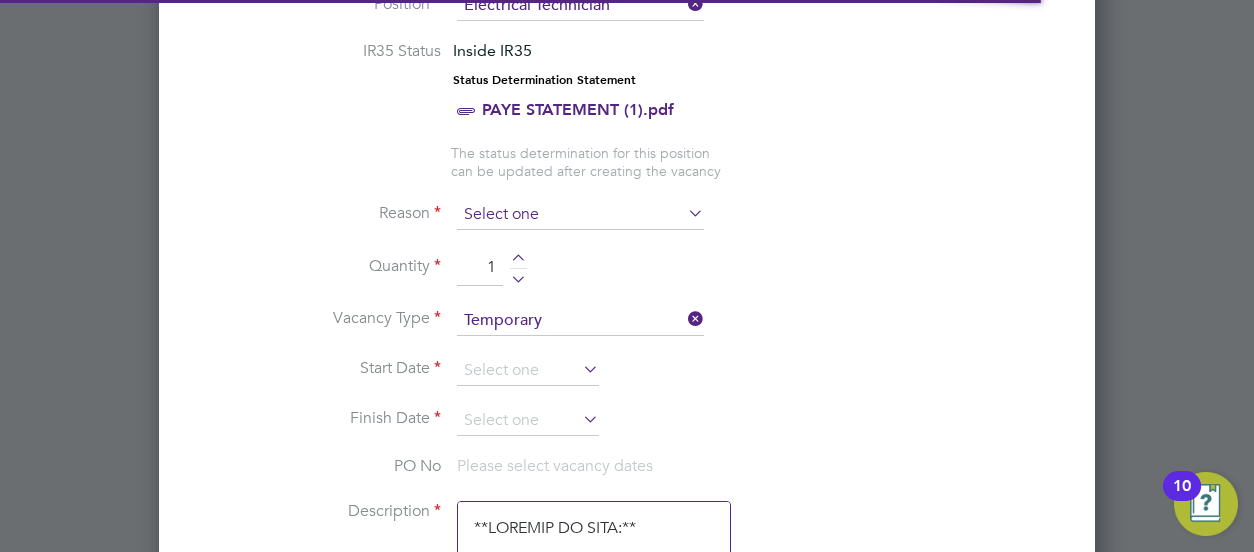 click at bounding box center [580, 215] 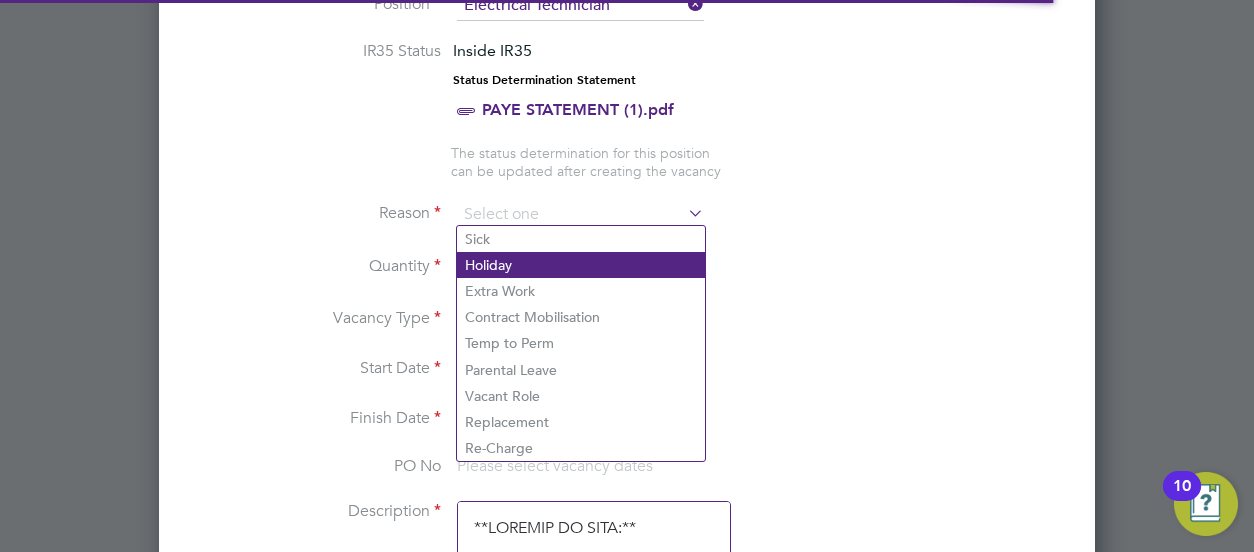click on "Holiday" 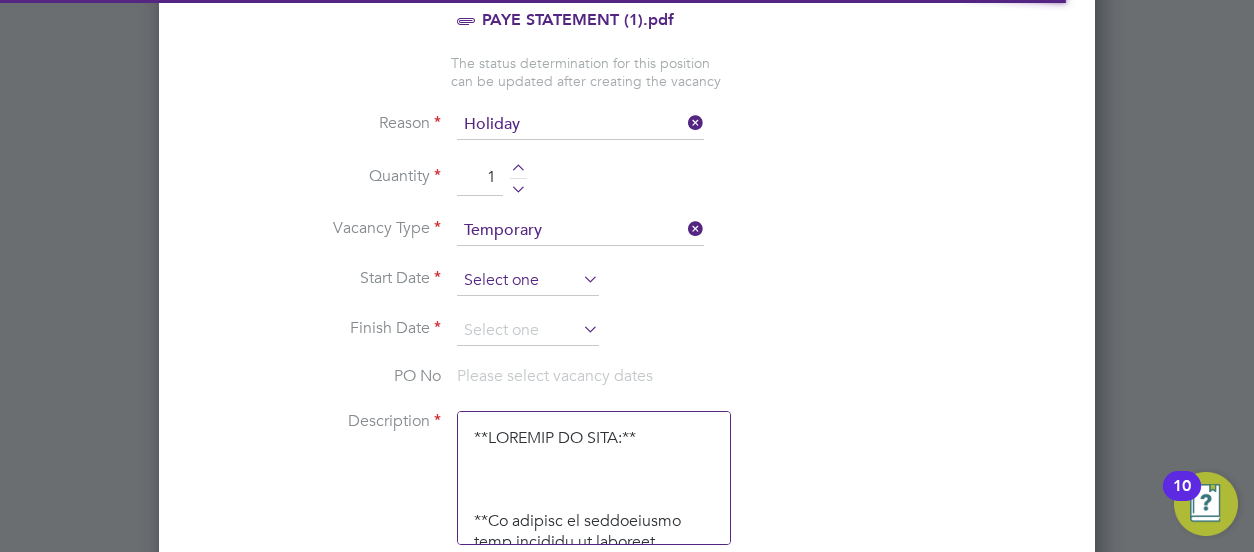 click at bounding box center [528, 281] 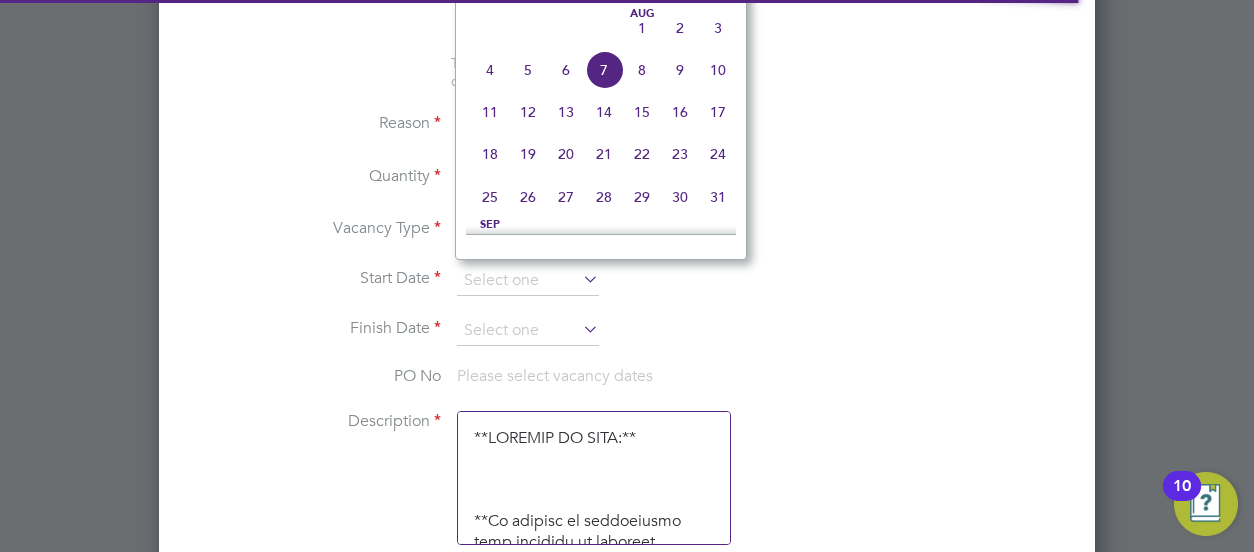 click on "11" 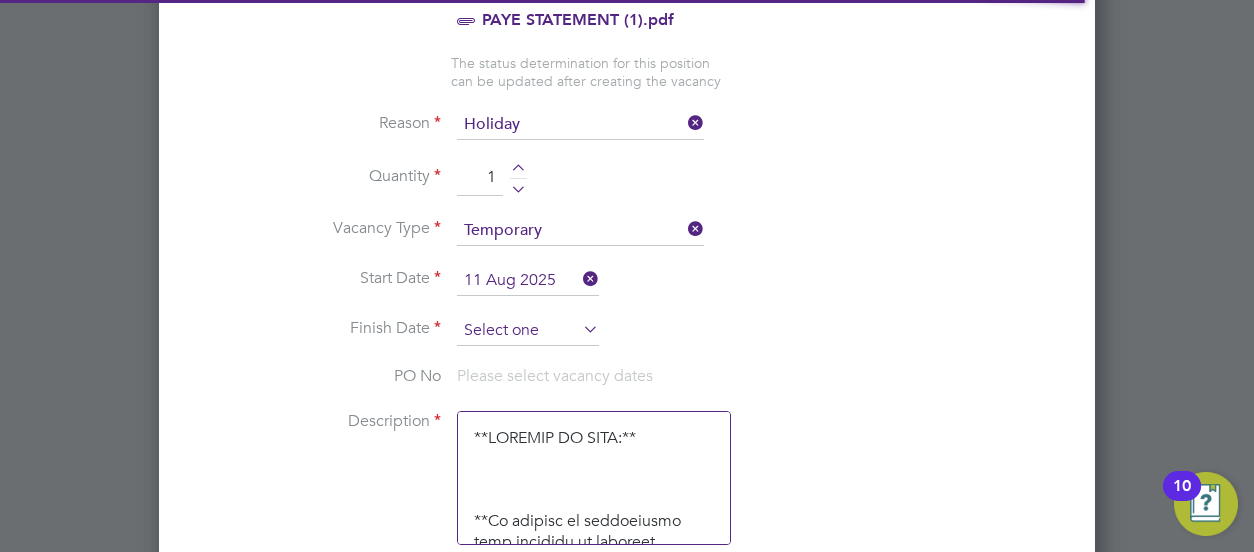 click at bounding box center (528, 331) 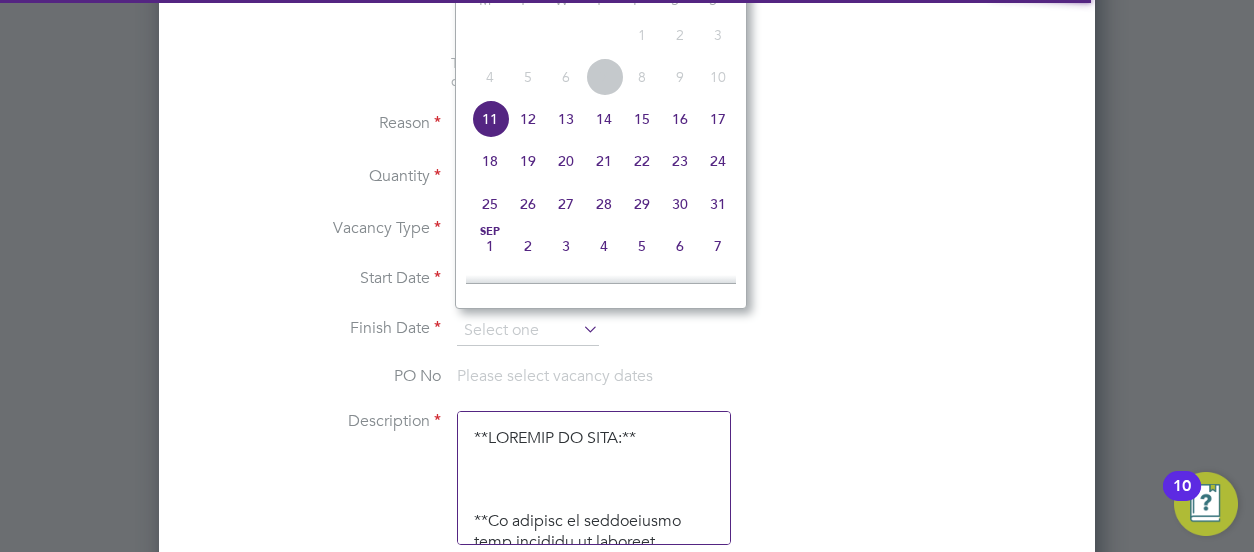 click on "15" 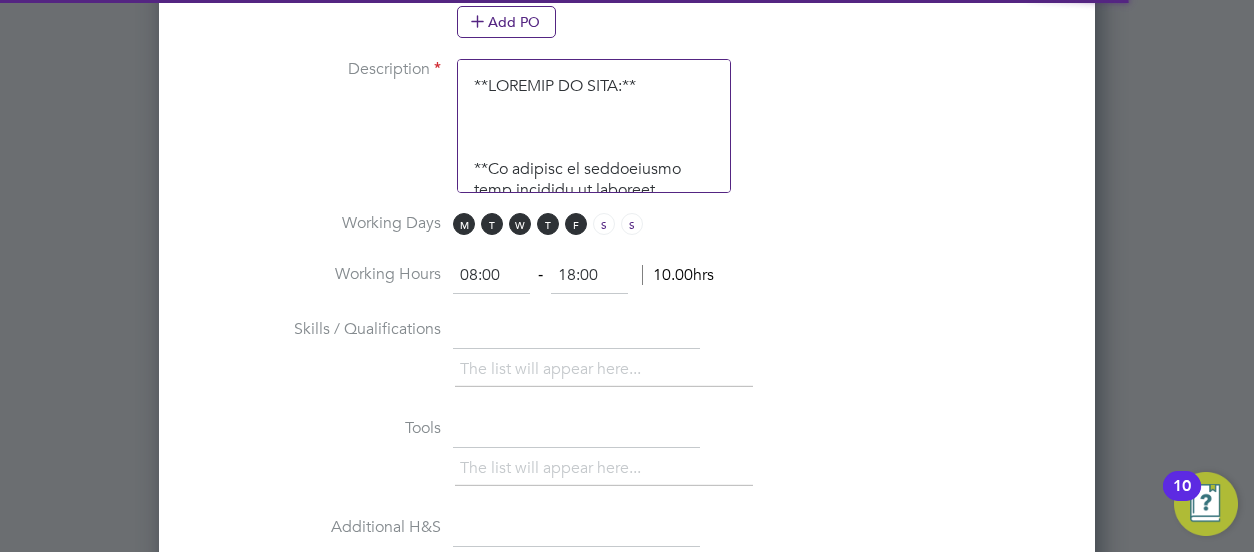 click on "18:00" at bounding box center [589, 276] 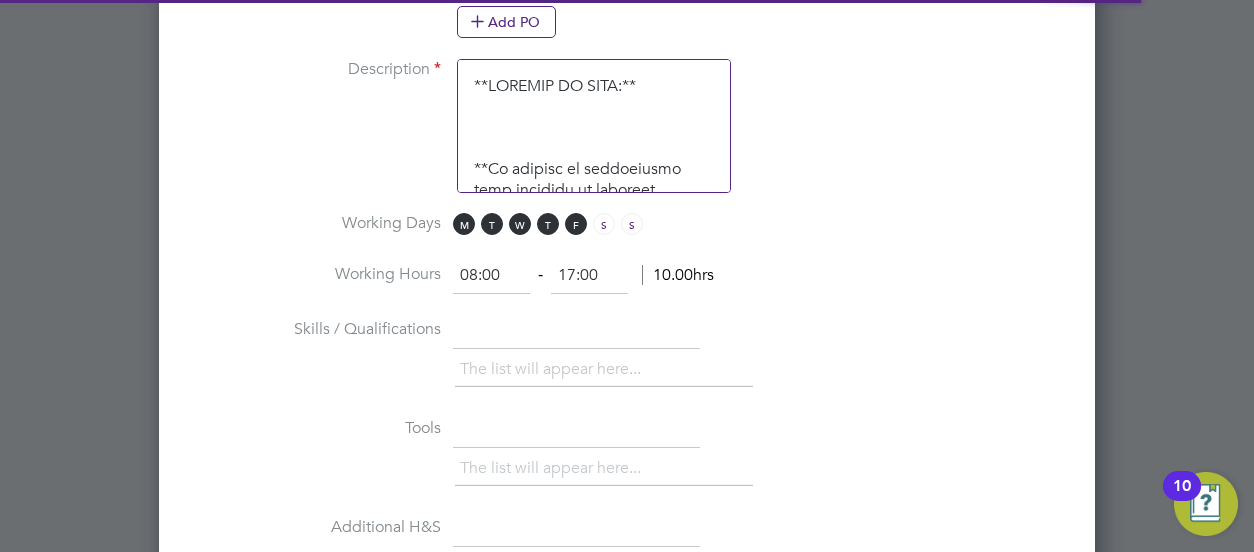 type on "17:00" 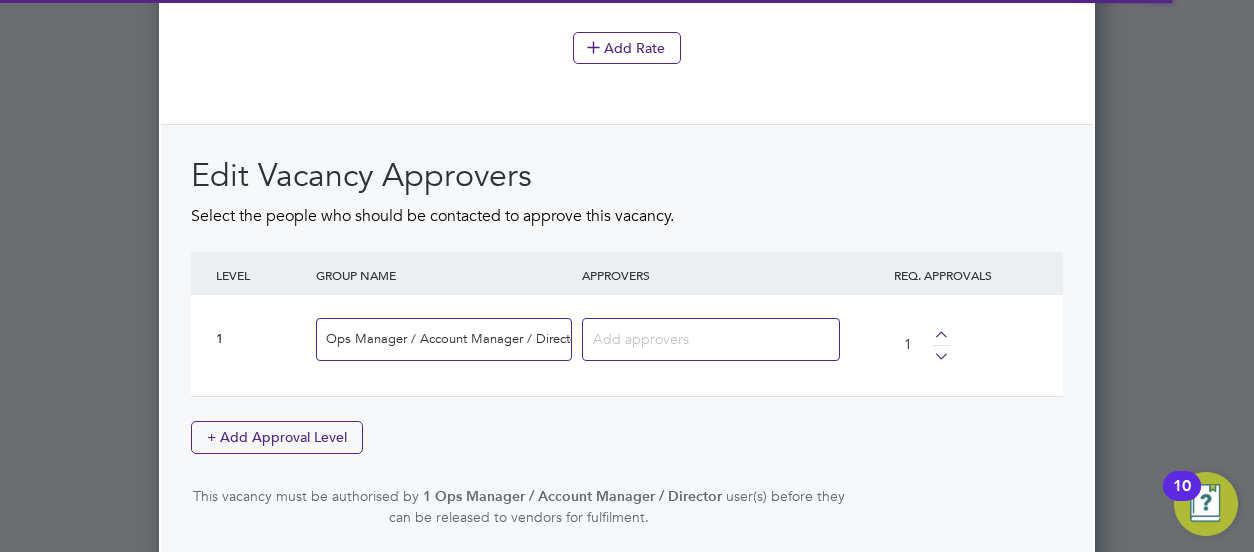 click at bounding box center (703, 338) 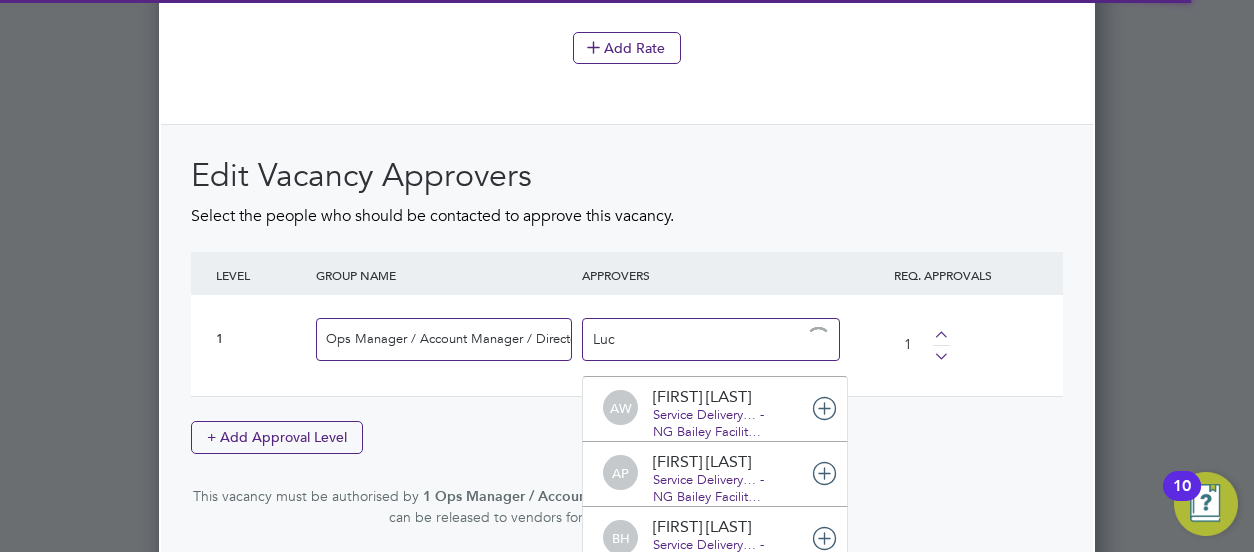 type on "[FIRST]" 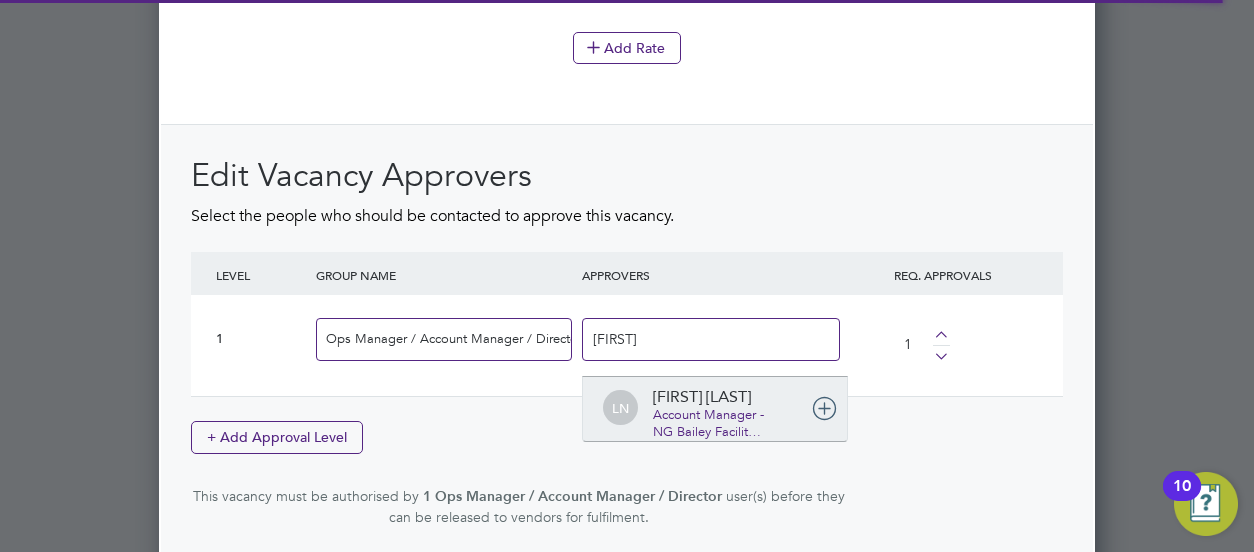 type 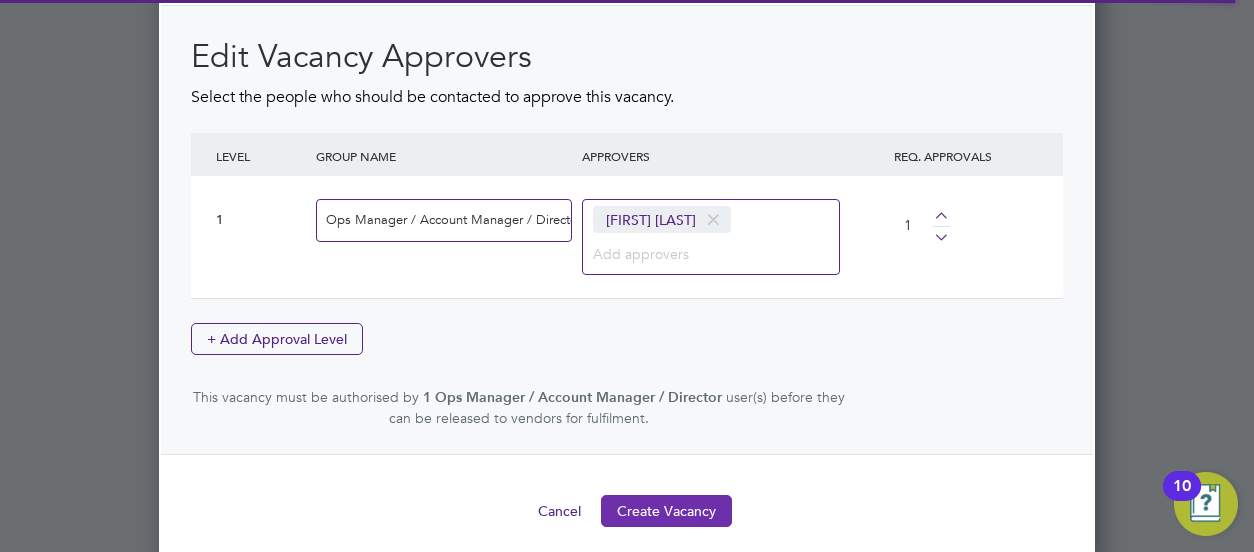 click on "Create Vacancy" at bounding box center [666, 511] 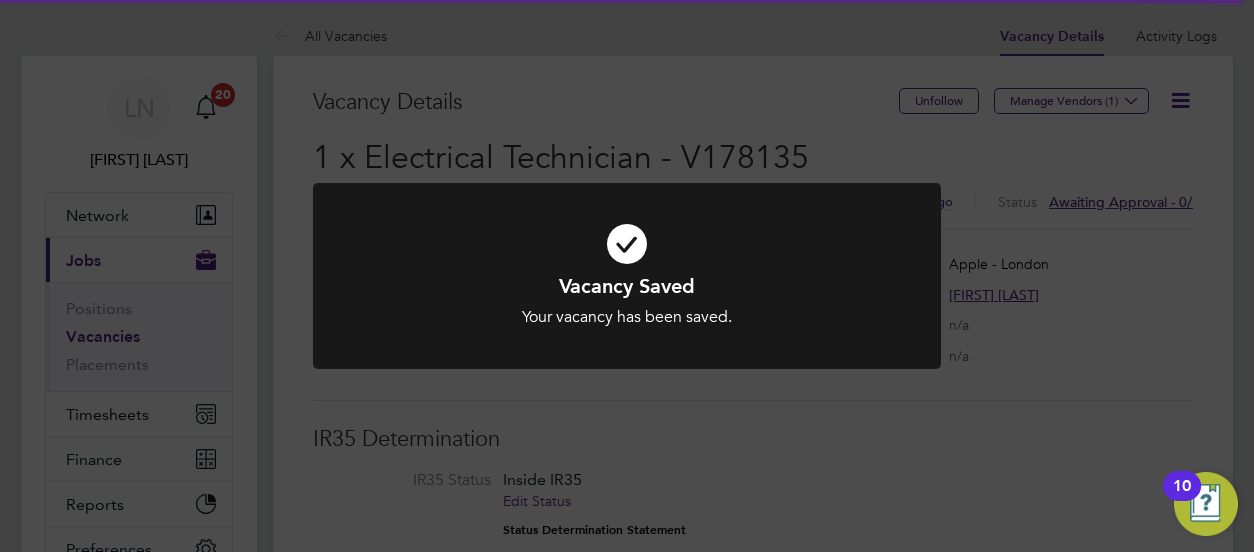 click on "Vacancy Saved Your vacancy has been saved. Cancel Okay" 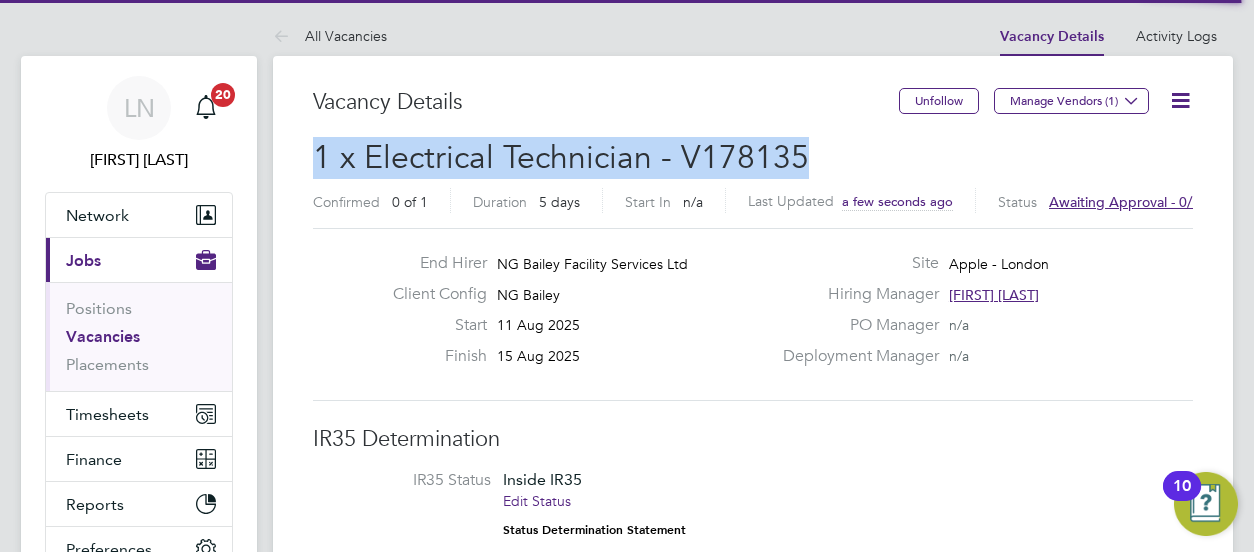drag, startPoint x: 812, startPoint y: 153, endPoint x: 318, endPoint y: 164, distance: 494.12247 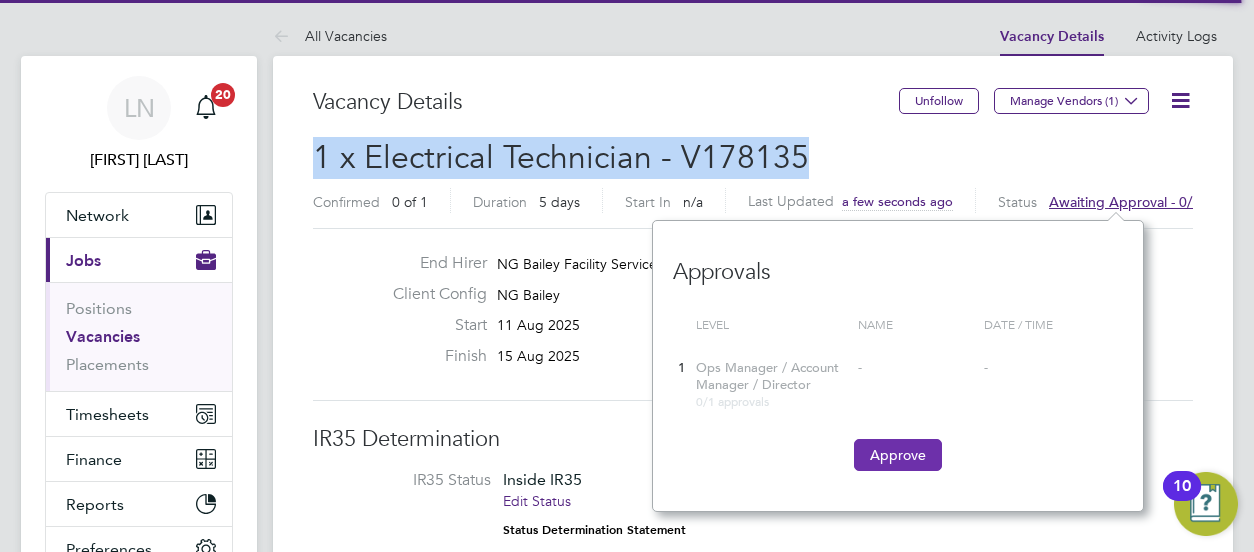 click on "Approve" 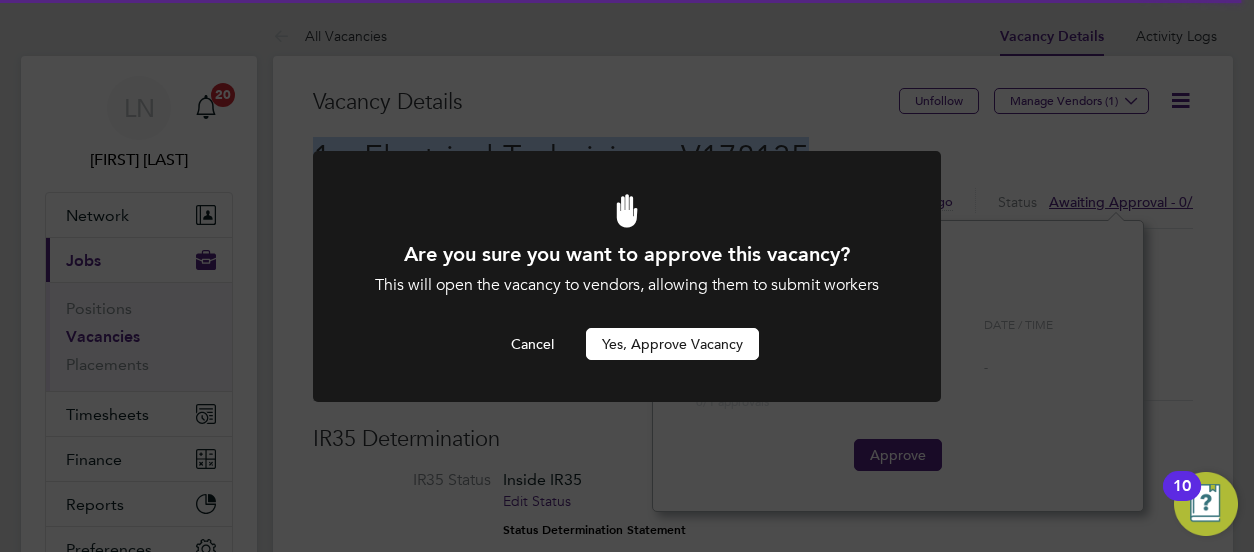 click on "Yes, Approve Vacancy" at bounding box center [672, 344] 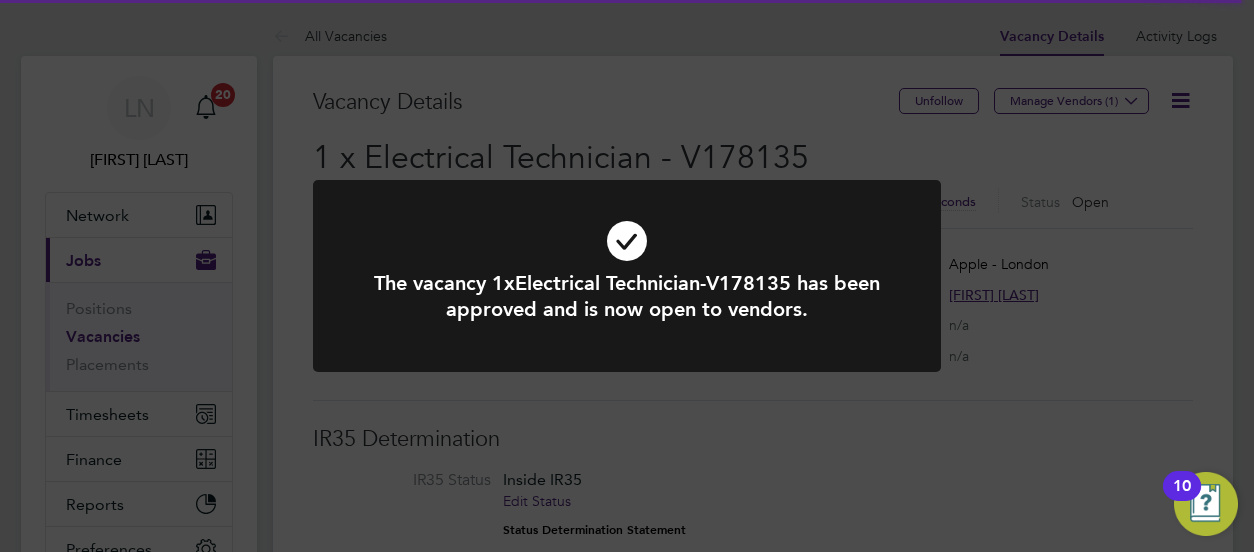 click on "The vacancy 1xElectrical Technician-V178135 has been approved and is now open to vendors. Cancel Okay" 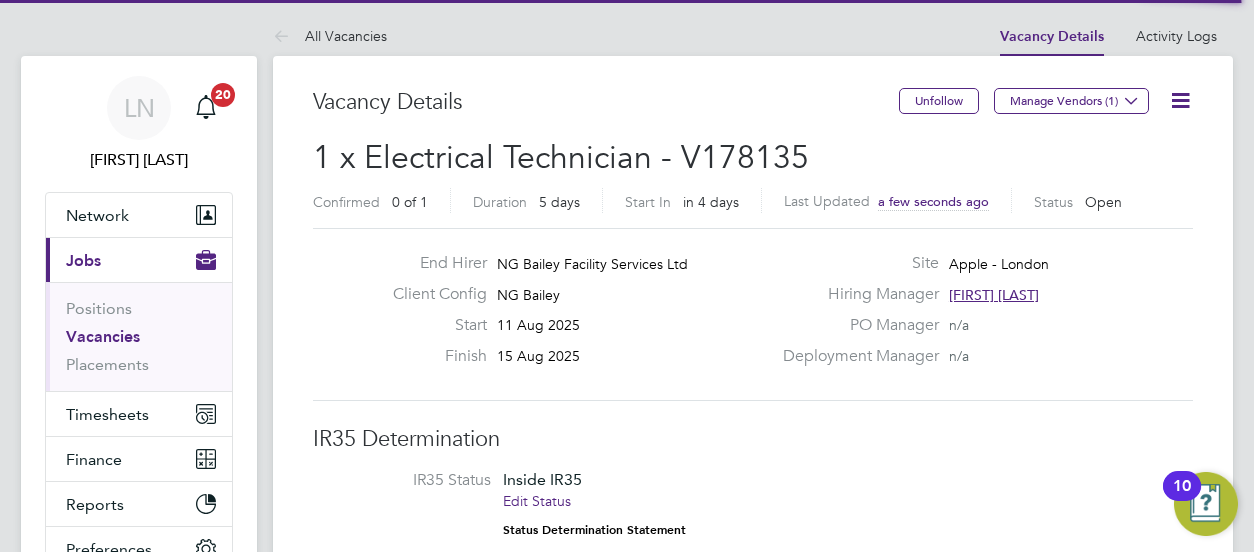 click on "Manage Vendors (1)" 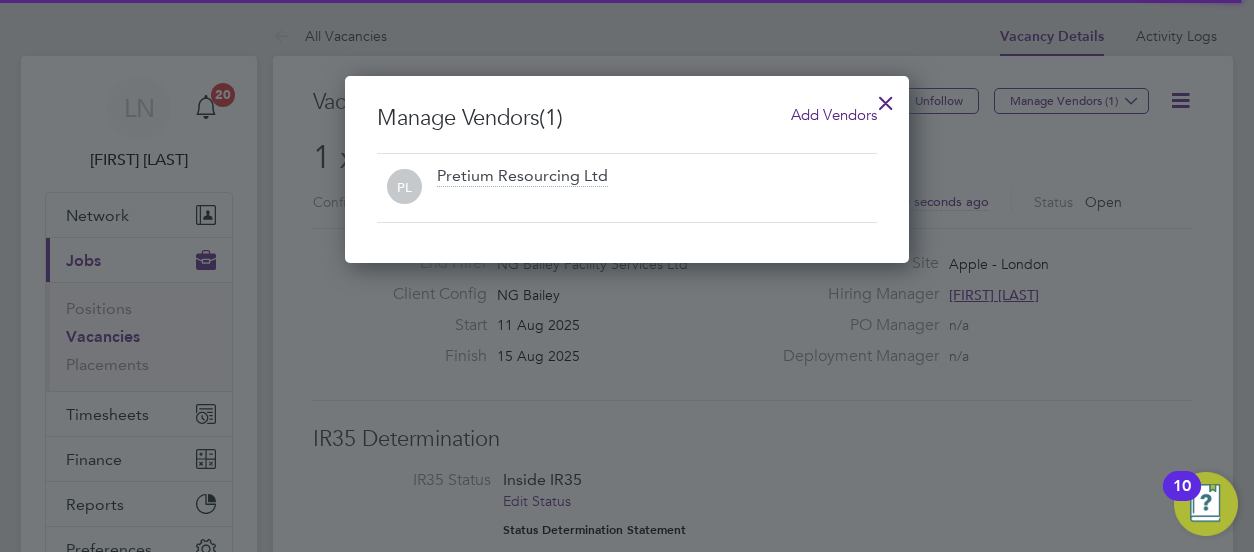 click on "Add Vendors" at bounding box center (834, 114) 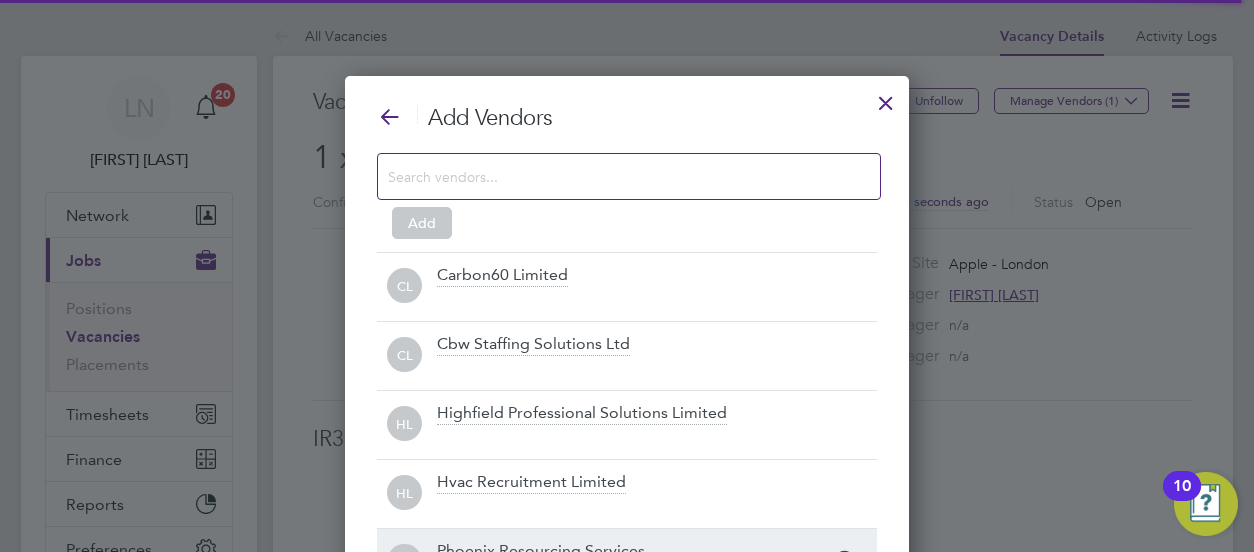 click on "Phoenix Resourcing Services" at bounding box center (541, 552) 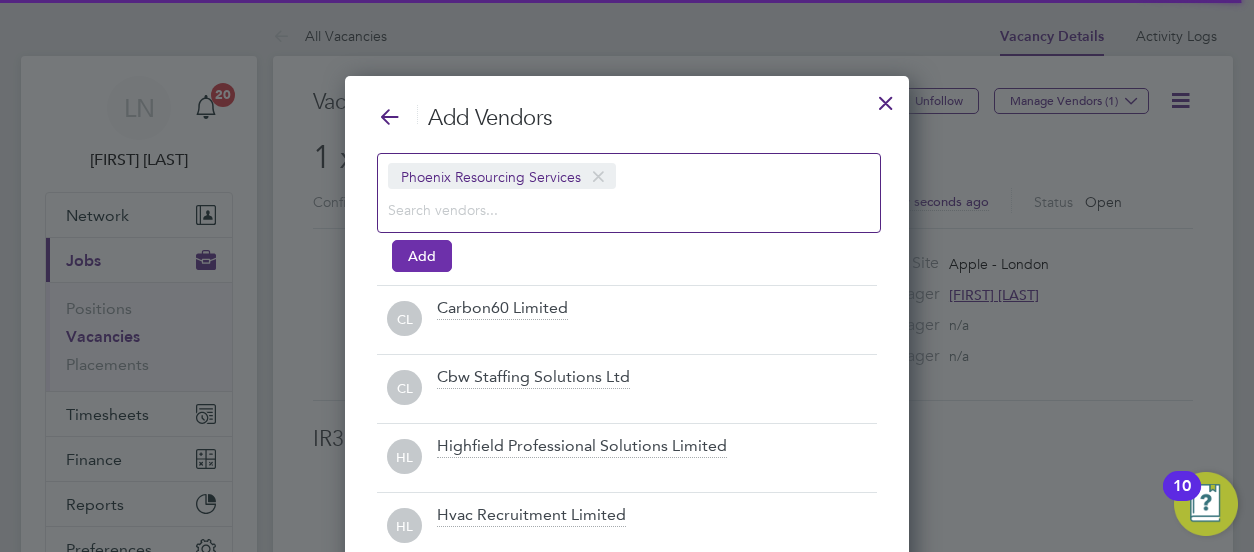 click on "Add" at bounding box center [422, 256] 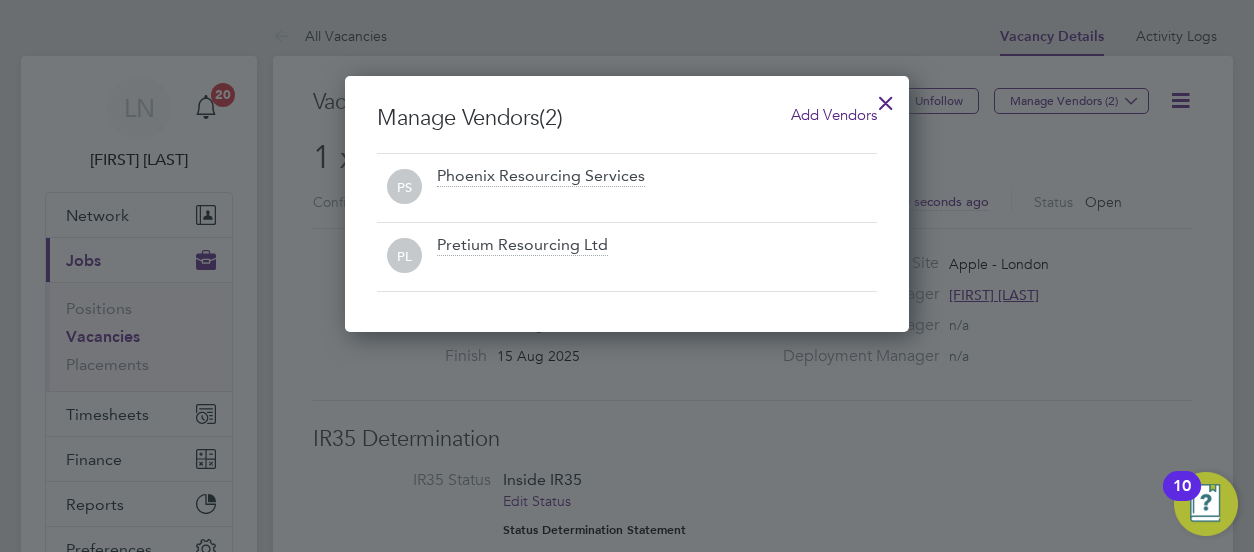 click at bounding box center (886, 98) 